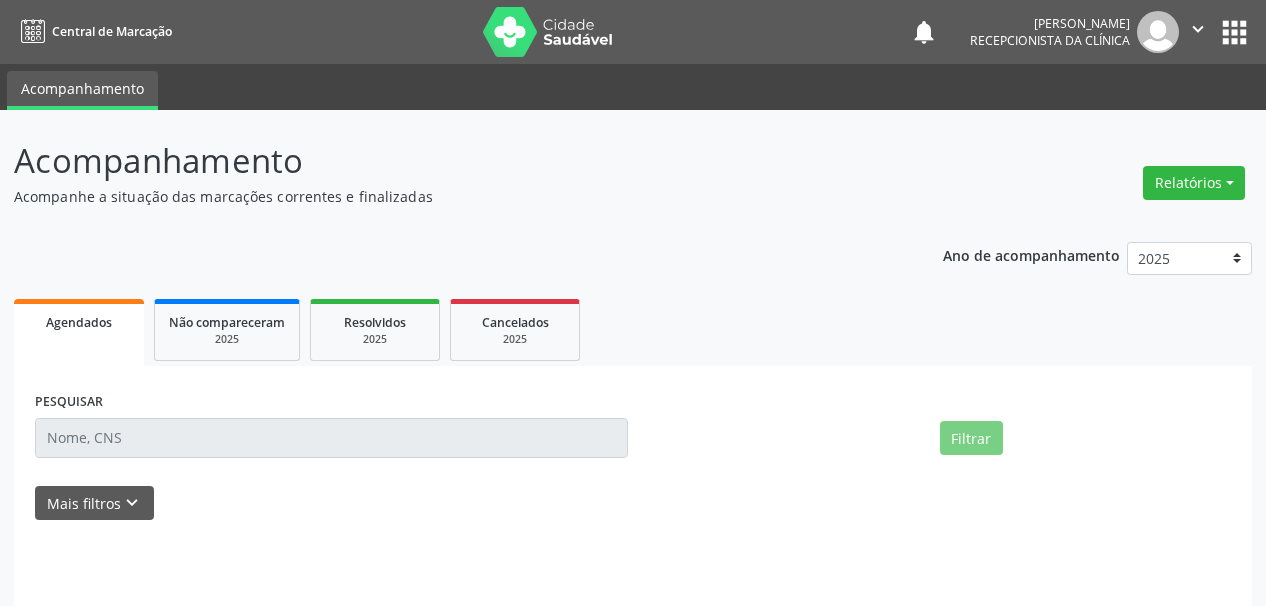 scroll, scrollTop: 0, scrollLeft: 0, axis: both 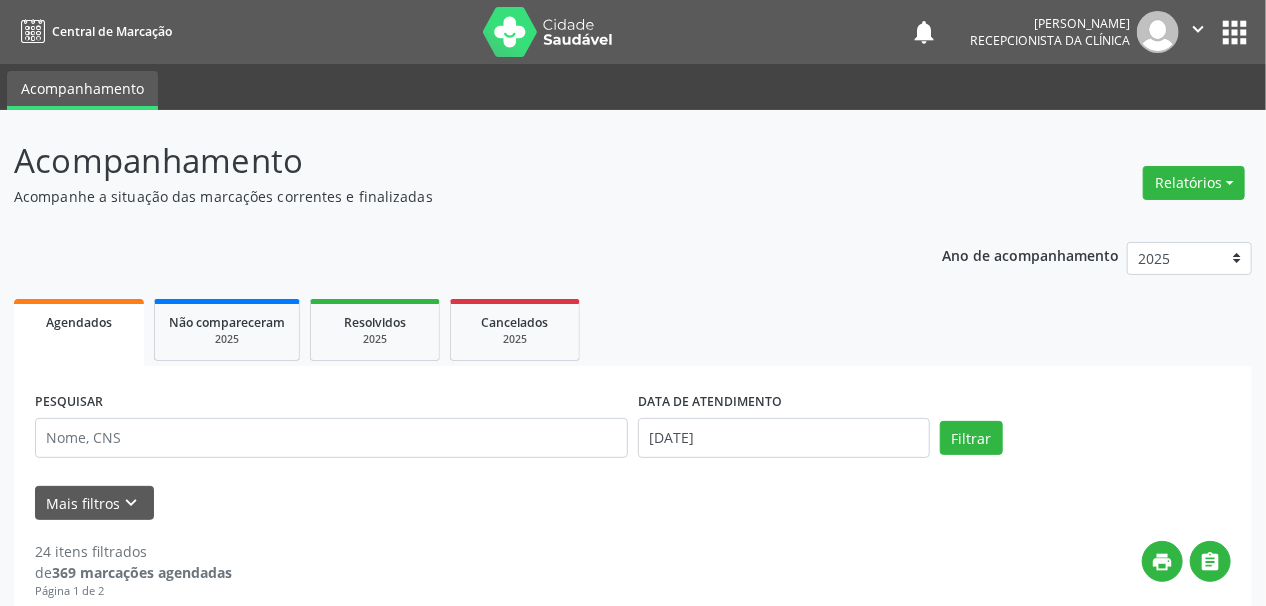click at bounding box center [548, 32] 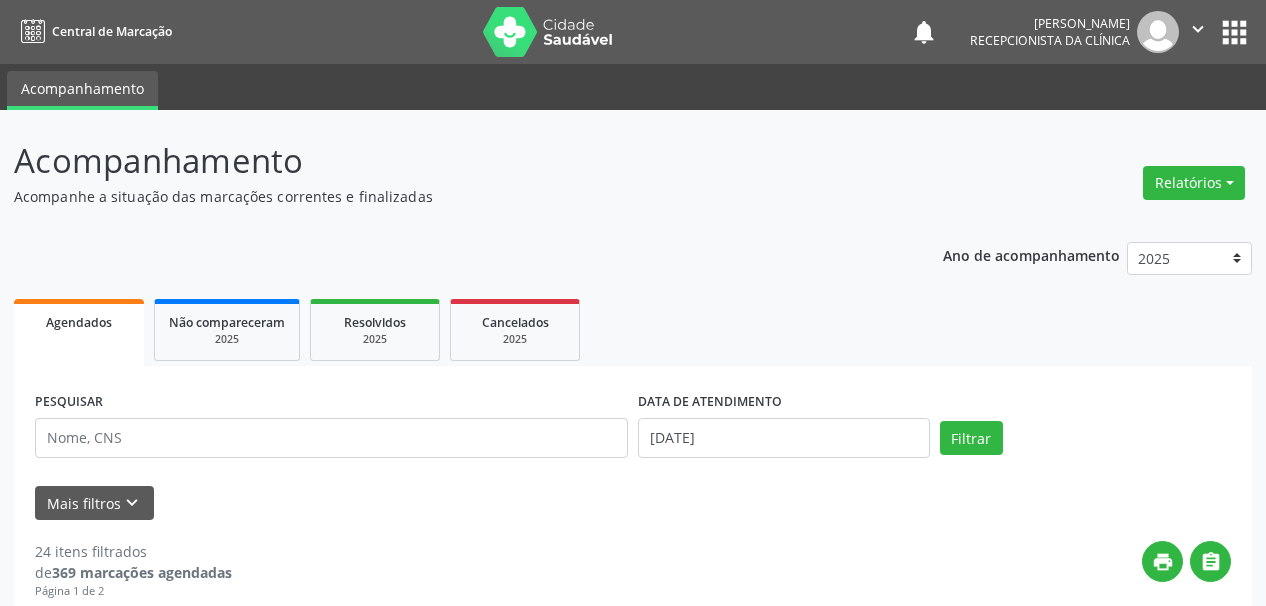 scroll, scrollTop: 0, scrollLeft: 0, axis: both 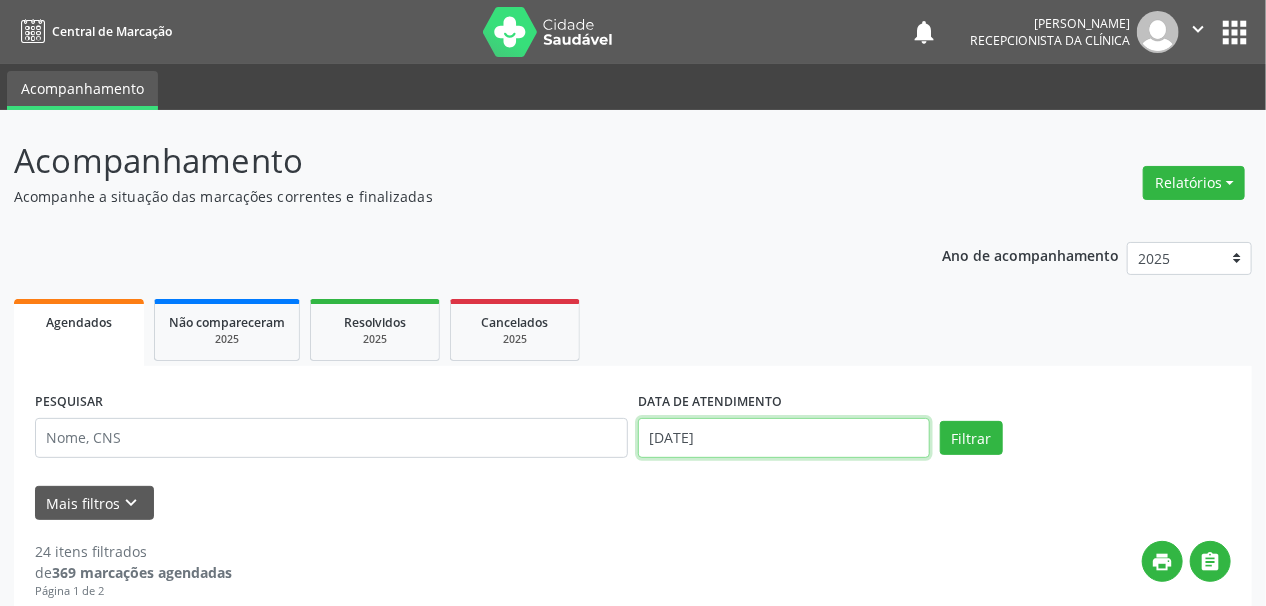 click on "[DATE]" at bounding box center (784, 438) 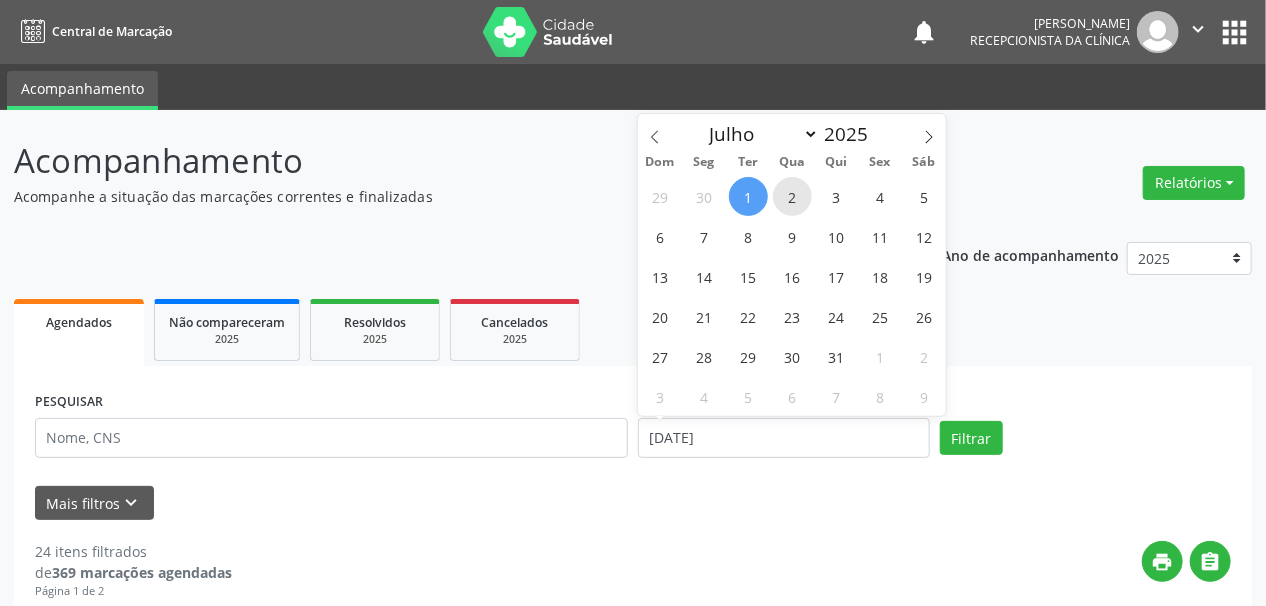 click on "2" at bounding box center [792, 196] 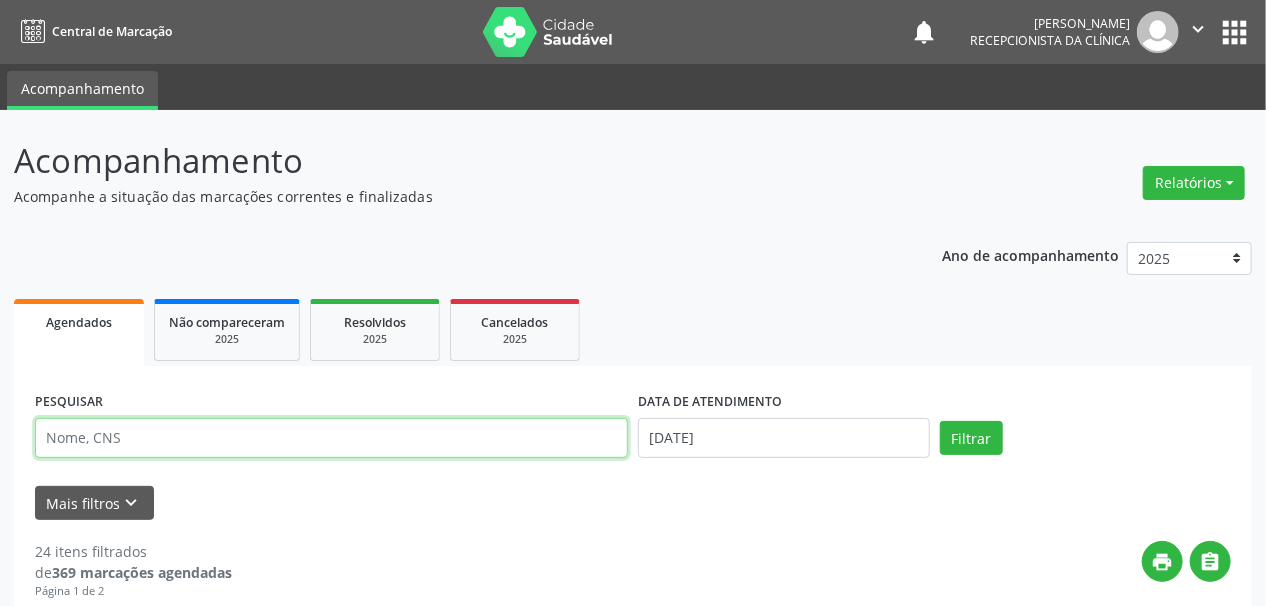 click at bounding box center (331, 438) 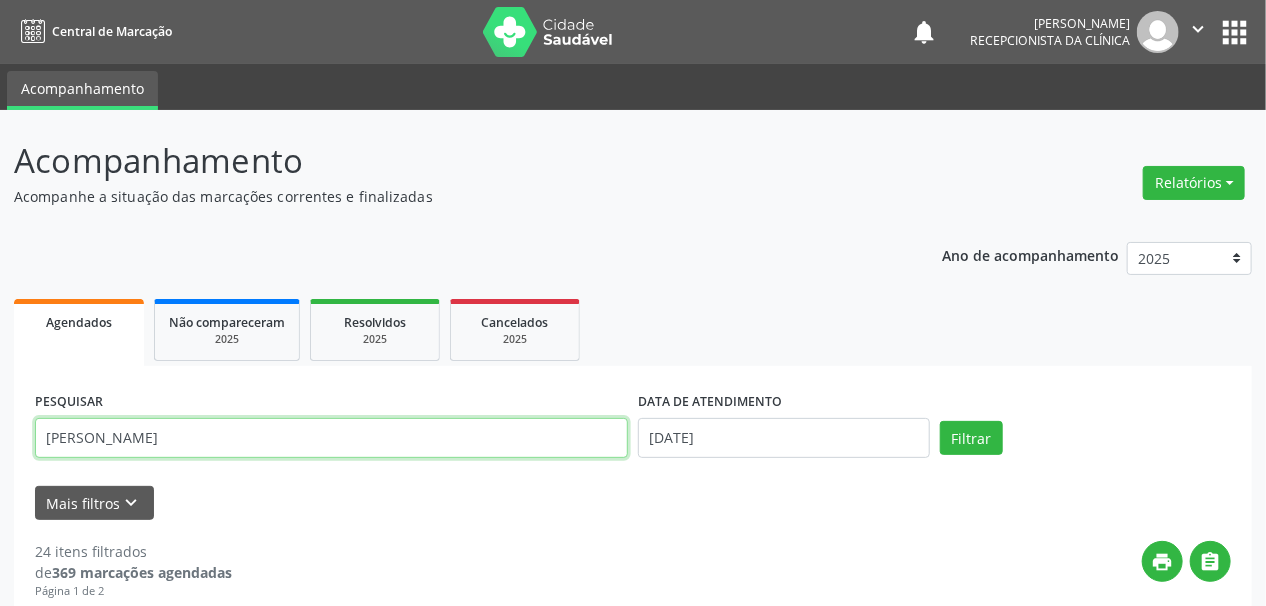 type on "MARIA LOUDE" 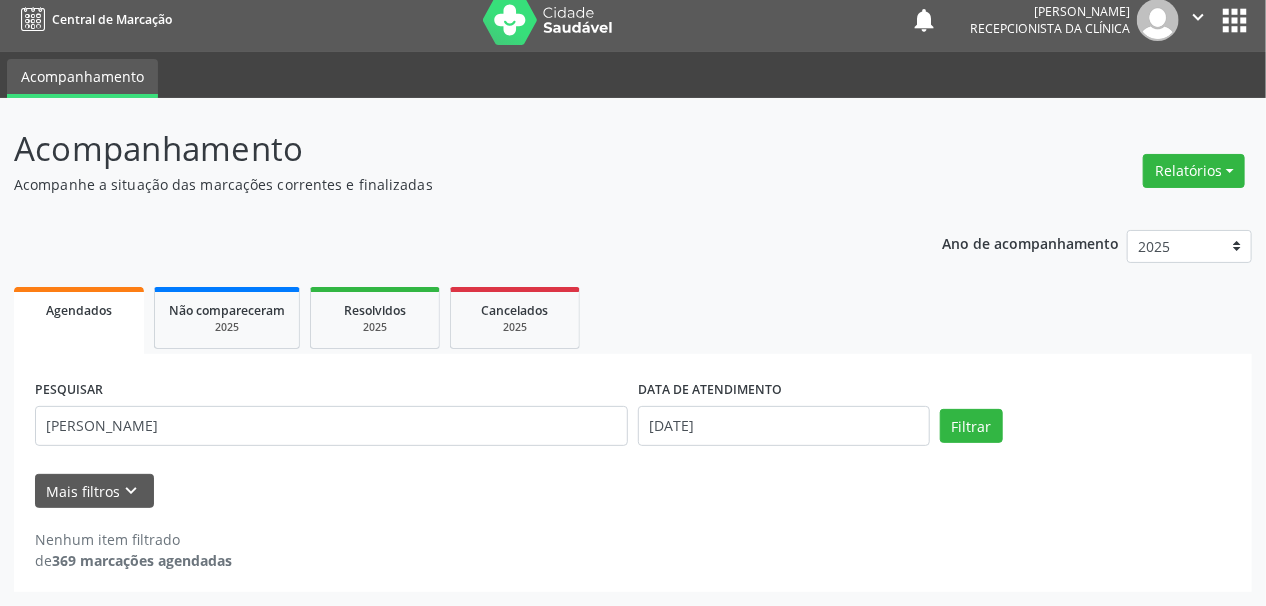 scroll, scrollTop: 12, scrollLeft: 0, axis: vertical 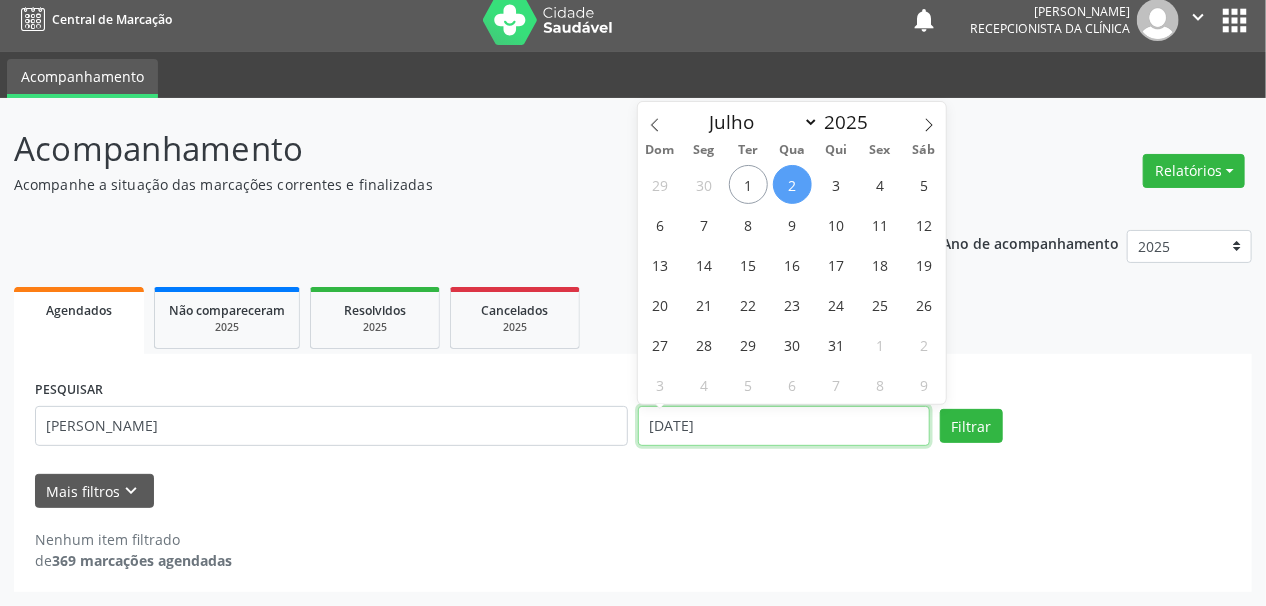 click on "02/07/2025" at bounding box center [784, 426] 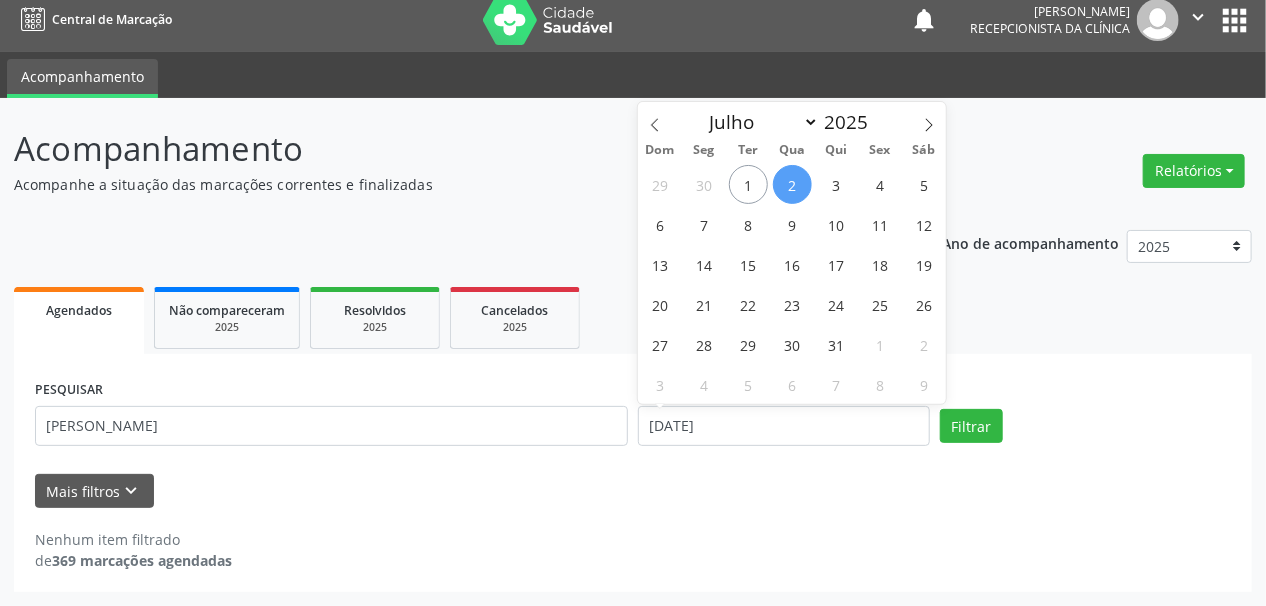 select on "6" 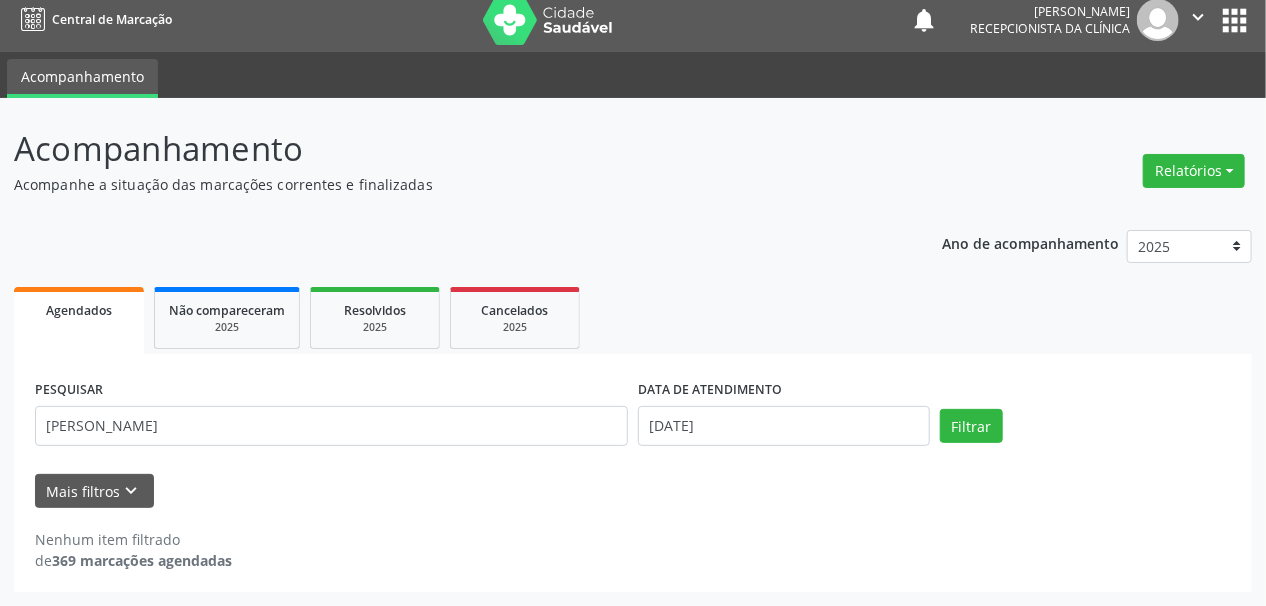 click on "Ano de acompanhamento
2025 2024   Agendados   Não compareceram
2025
Resolvidos
2025
Cancelados
2025
PESQUISAR
MARIA LOUDE
DATA DE ATENDIMENTO
02/07/2025
Filtrar
UNIDADE DE REFERÊNCIA
Selecione uma UBS
Todas as UBS   Usf do Mutirao   Usf Cohab   Usf Caicarinha da Penha Tauapiranga   Posto de Saude Bernardo Vieira   Usf Borborema   Usf Bom Jesus I   Usf Ipsep   Usf Sao Cristovao   Usf Santa Rita Bernardo Vieira   Usf Cagep   Usf Caxixola   Usf Bom Jesus II   Usf Malhada Cortada   Usf Alto da Conceicao   Usf Varzea Aabb   Usf Ipsep II   Usf Cohab II   Usf Varzinha   Usf Ipa Faz Nova   Usf Centro I   Usf Vila Bela   Usf Centro II   Usf Luanda Jardim   Usf Ipsep III   Posto de Saude Logradouro   Posto de Saude Poco da Cerca   Posto de Saude de Juazeirinho   Central Regional de Rede de Frio Xi Geres   Hospital Eduardo Campos" at bounding box center (633, 404) 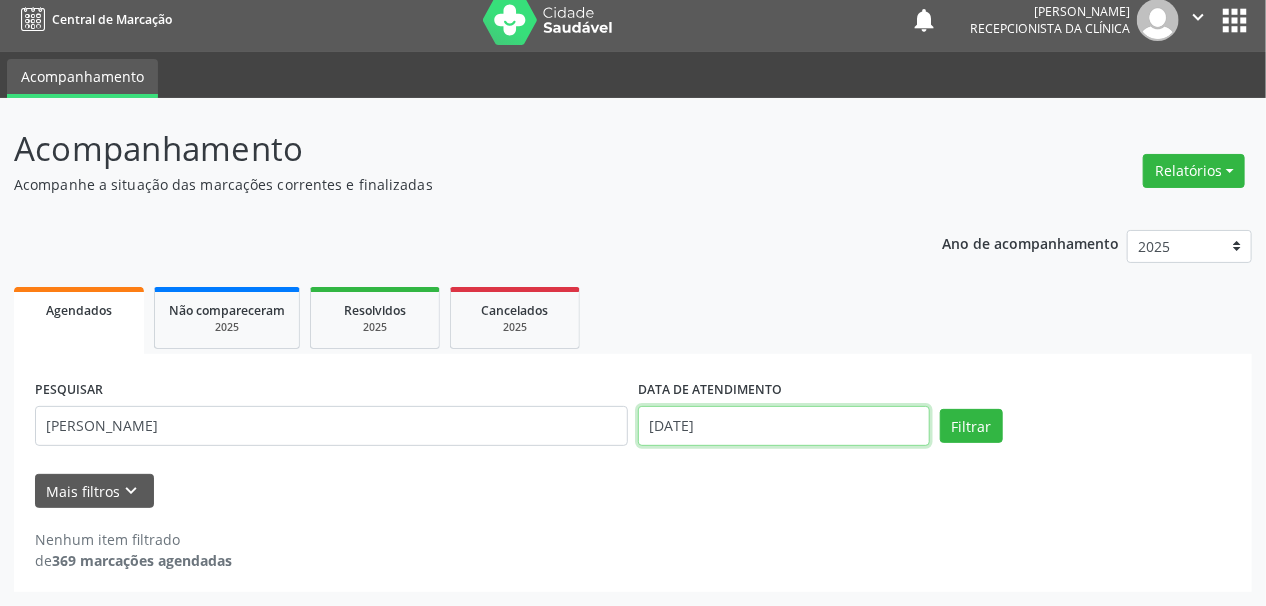 click on "02/07/2025" at bounding box center (784, 426) 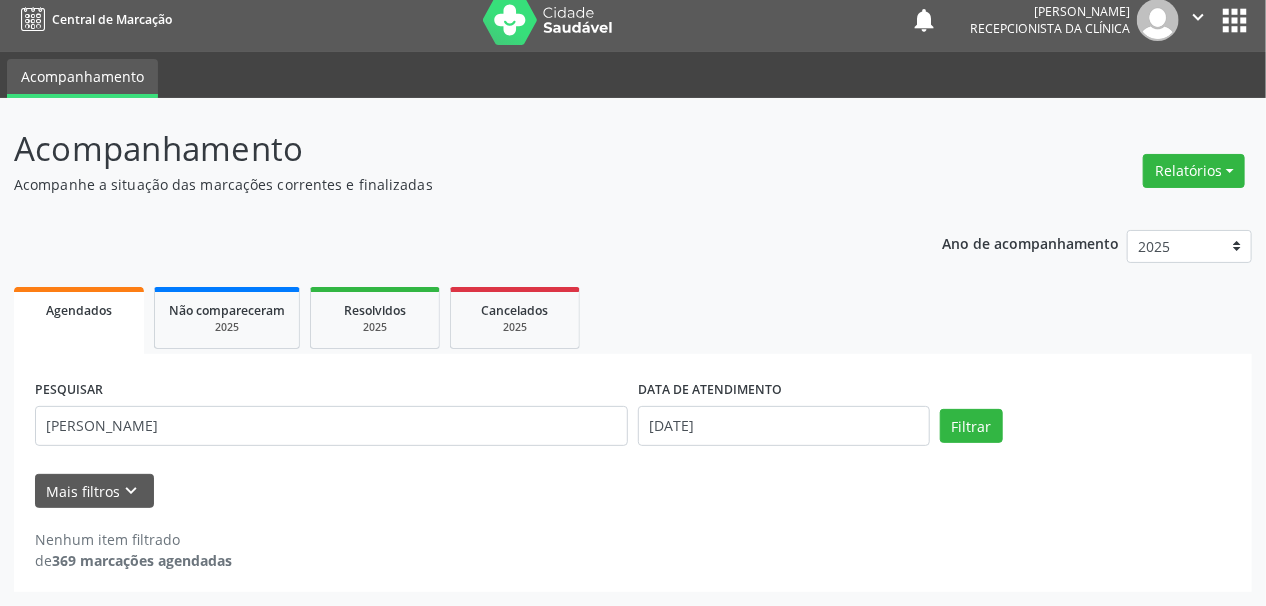 click on "Acompanhe a situação das marcações correntes e finalizadas" at bounding box center [447, 184] 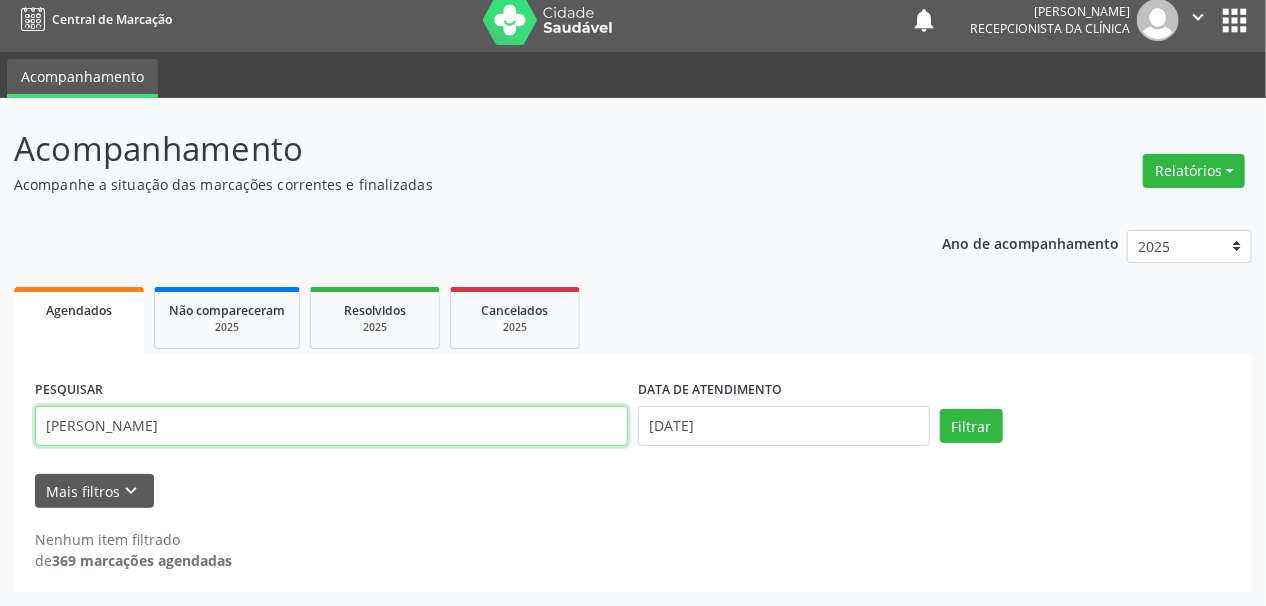 drag, startPoint x: 104, startPoint y: 429, endPoint x: 0, endPoint y: 461, distance: 108.81177 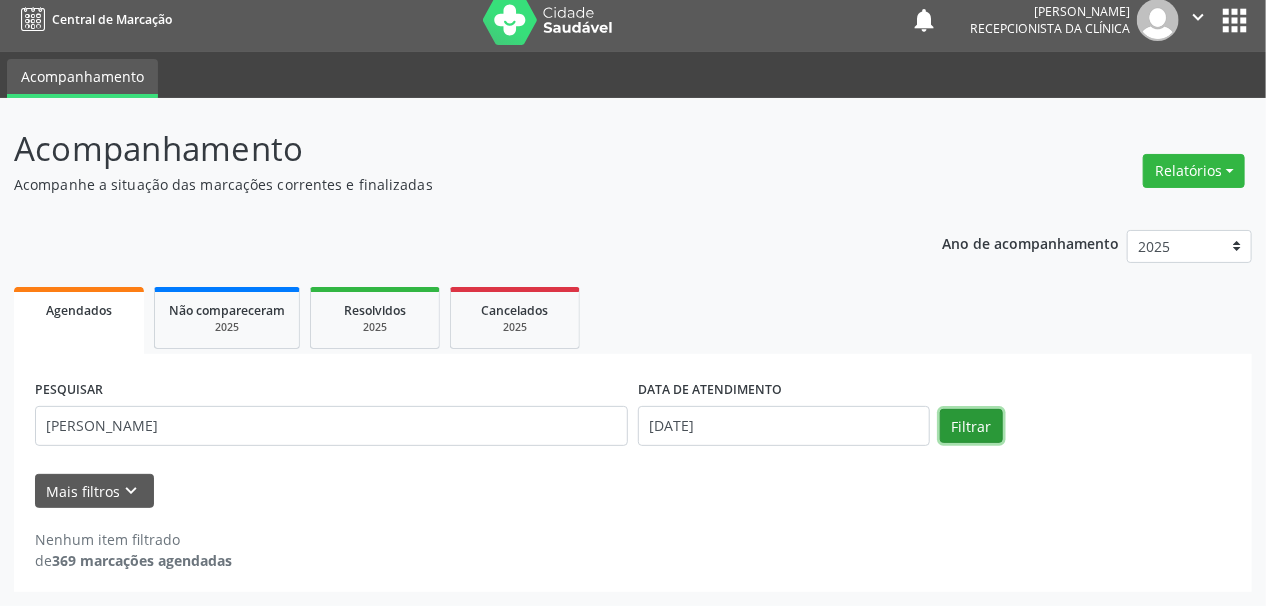 click on "Filtrar" at bounding box center (971, 426) 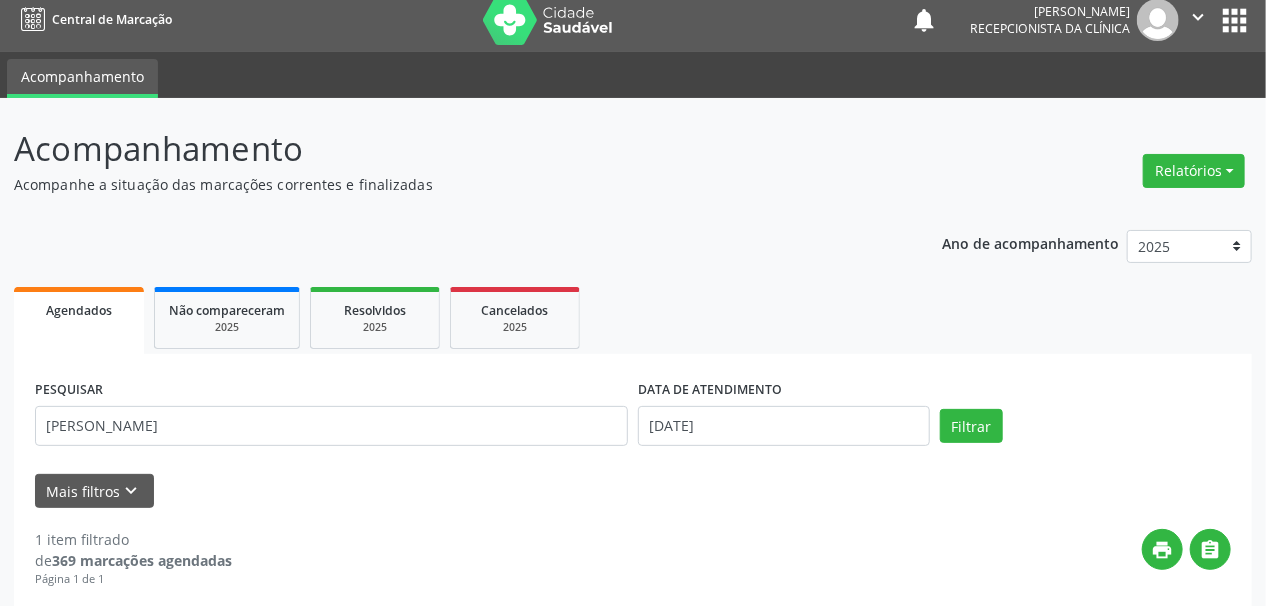 scroll, scrollTop: 299, scrollLeft: 0, axis: vertical 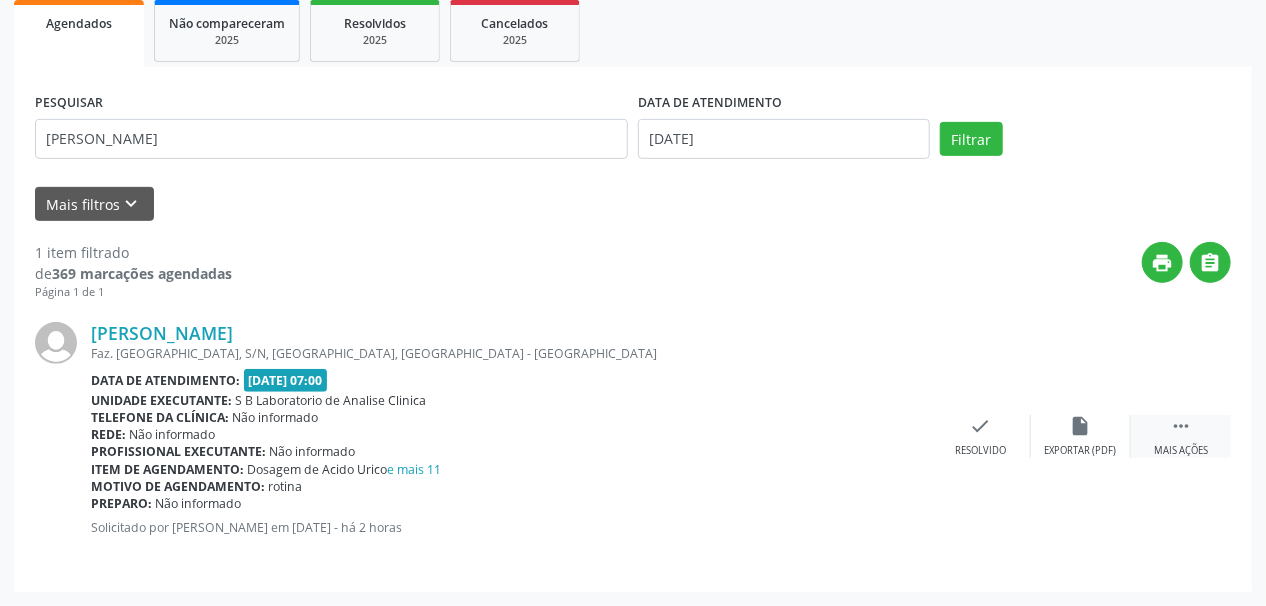 click on "Mais ações" at bounding box center (1181, 451) 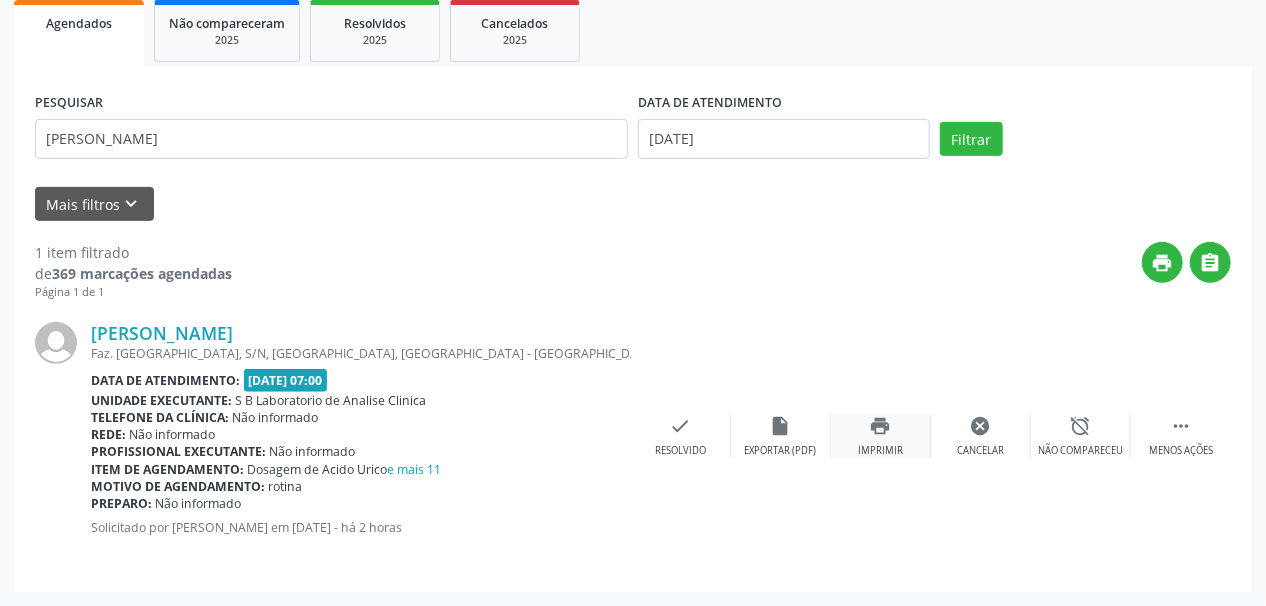 click on "print
Imprimir" at bounding box center [881, 436] 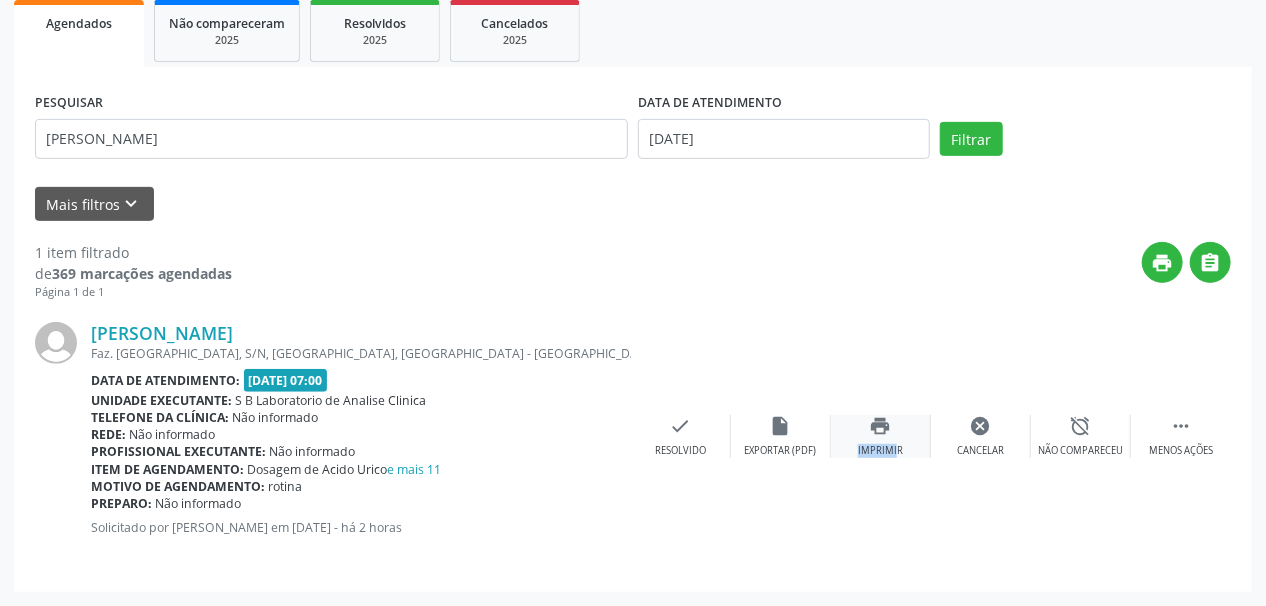 click on "print" at bounding box center [881, 426] 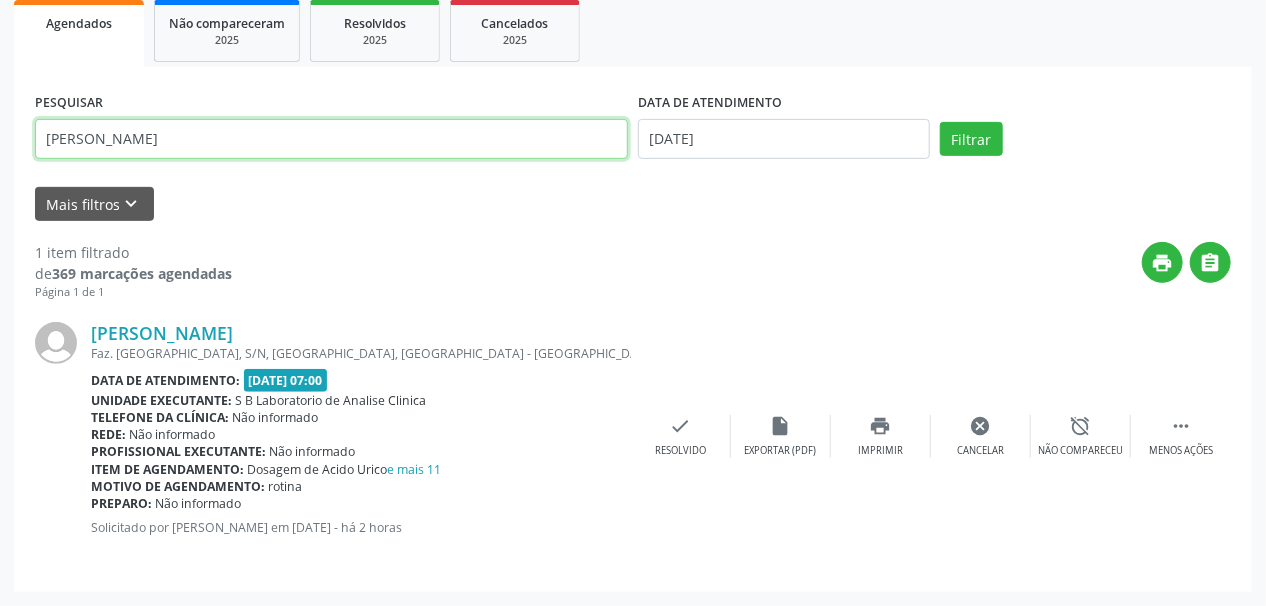 drag, startPoint x: 141, startPoint y: 139, endPoint x: 0, endPoint y: 156, distance: 142.02112 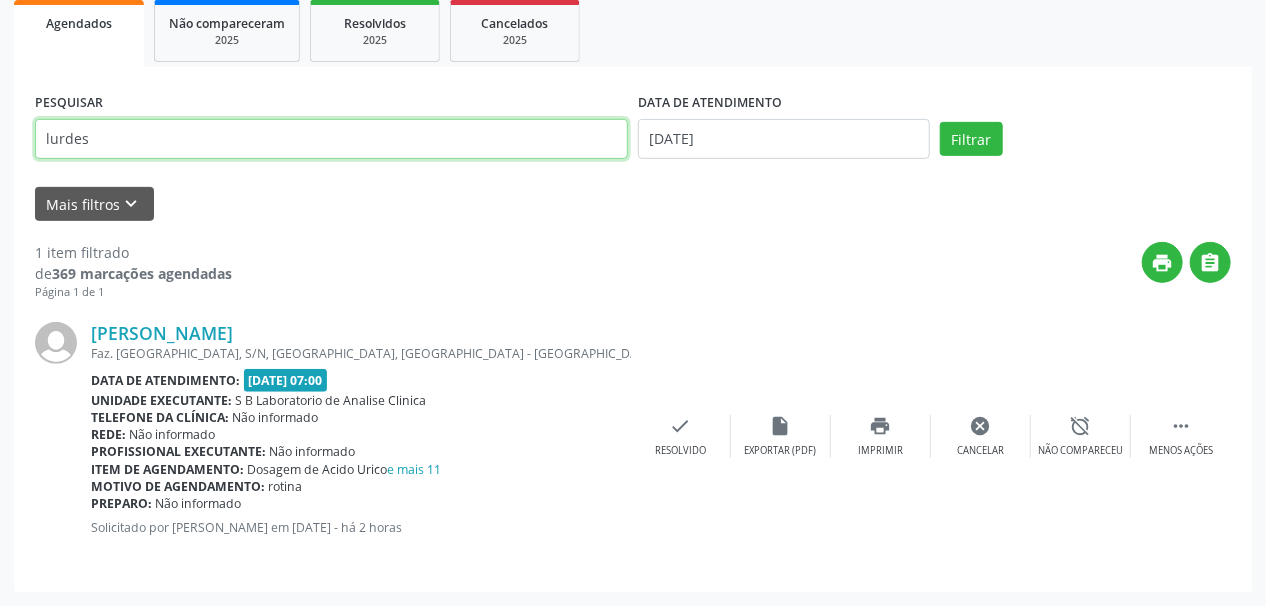 click on "Filtrar" at bounding box center [971, 139] 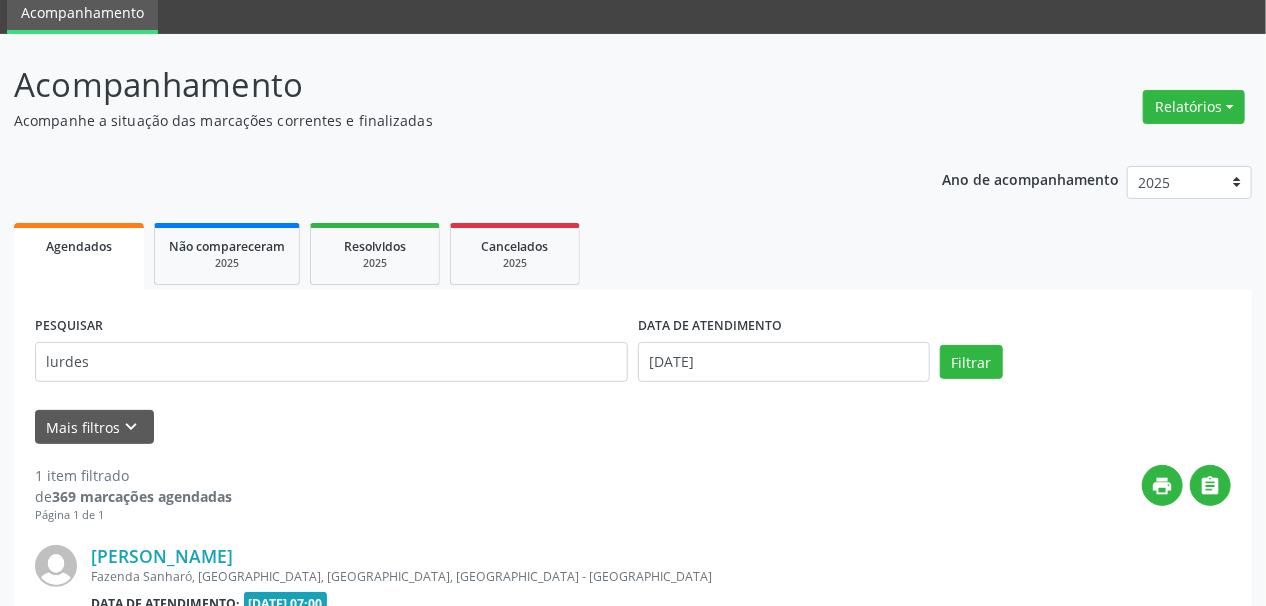 scroll, scrollTop: 299, scrollLeft: 0, axis: vertical 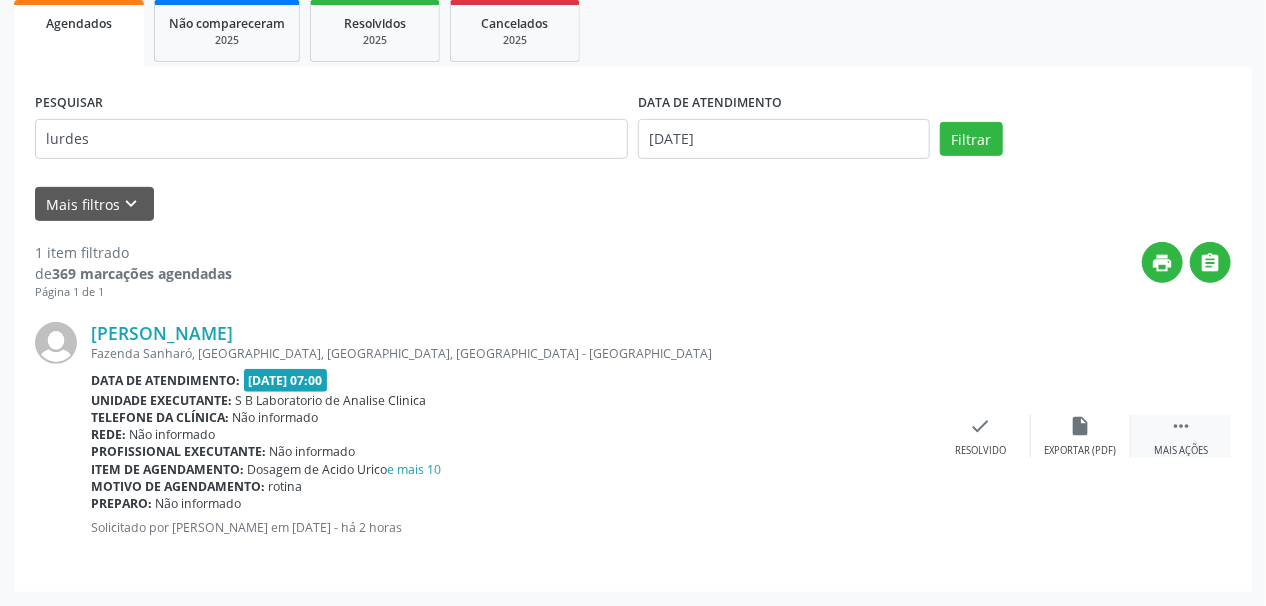 click on "" at bounding box center [1181, 426] 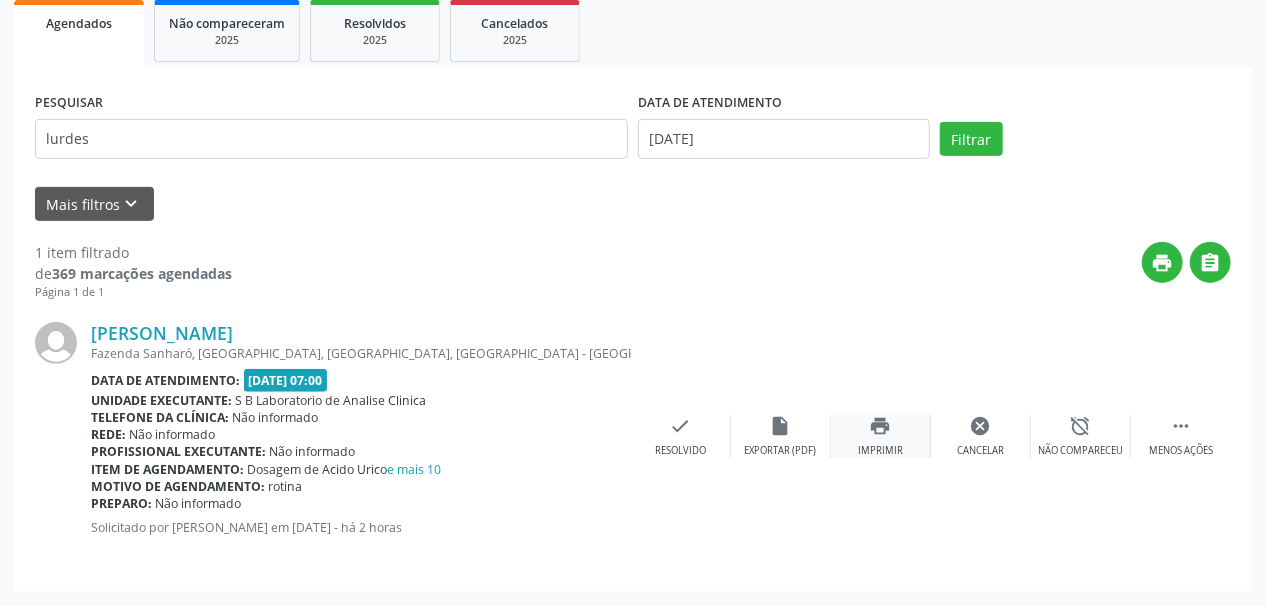 click on "print" at bounding box center [881, 426] 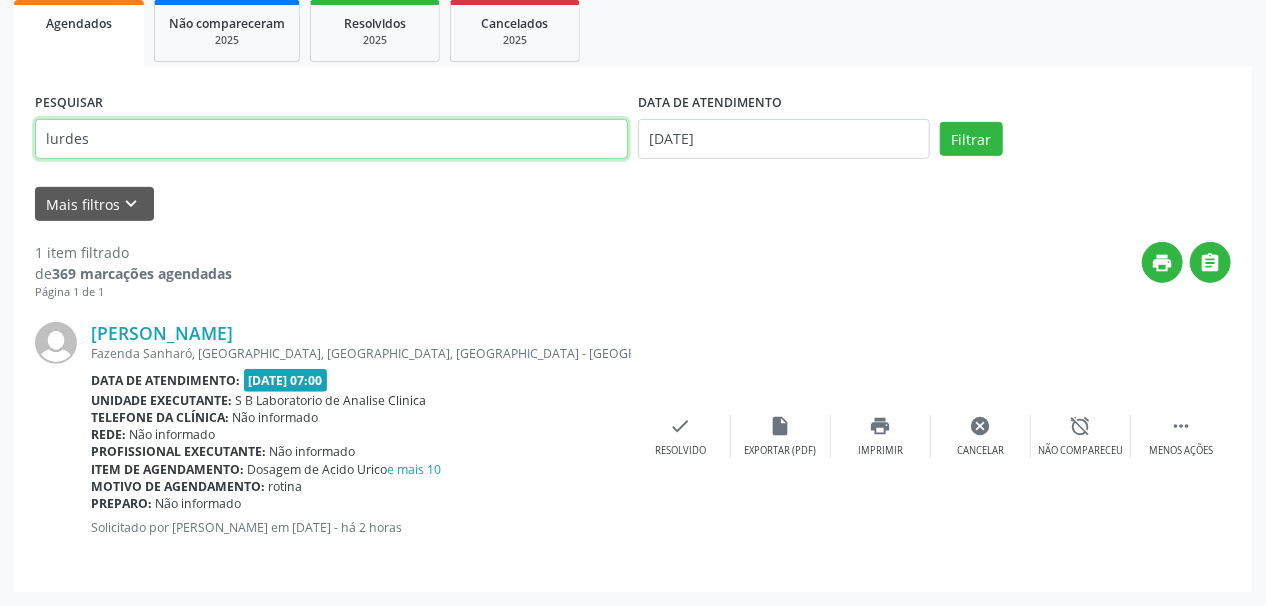 drag, startPoint x: 123, startPoint y: 141, endPoint x: 0, endPoint y: 147, distance: 123.146255 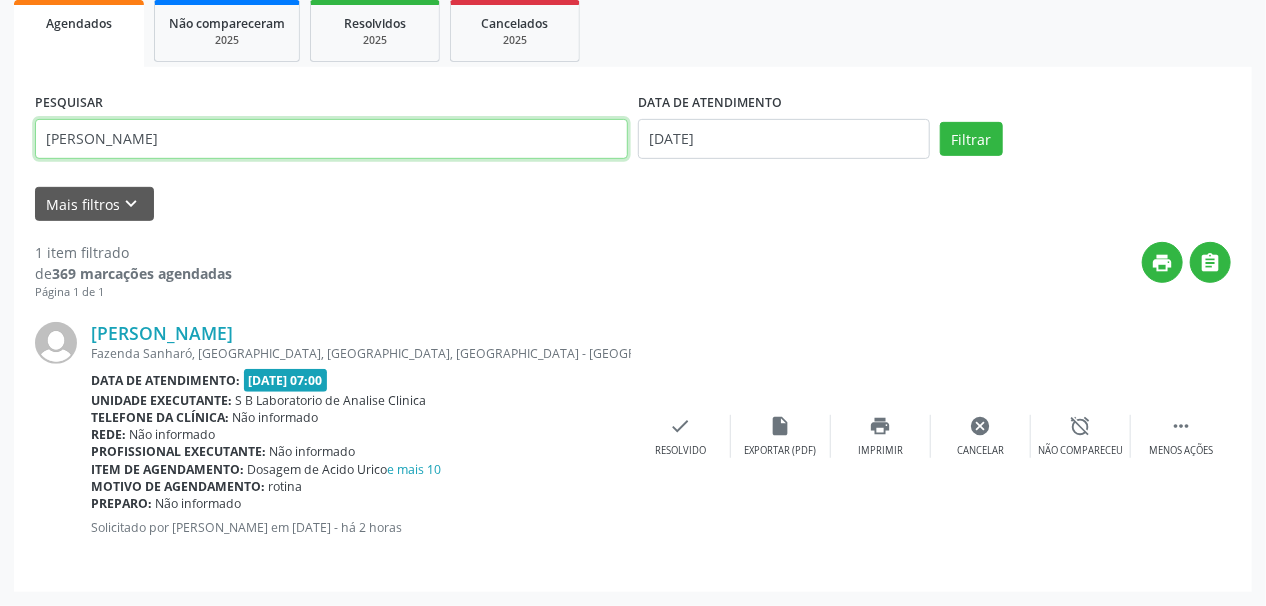 click on "Filtrar" at bounding box center [971, 139] 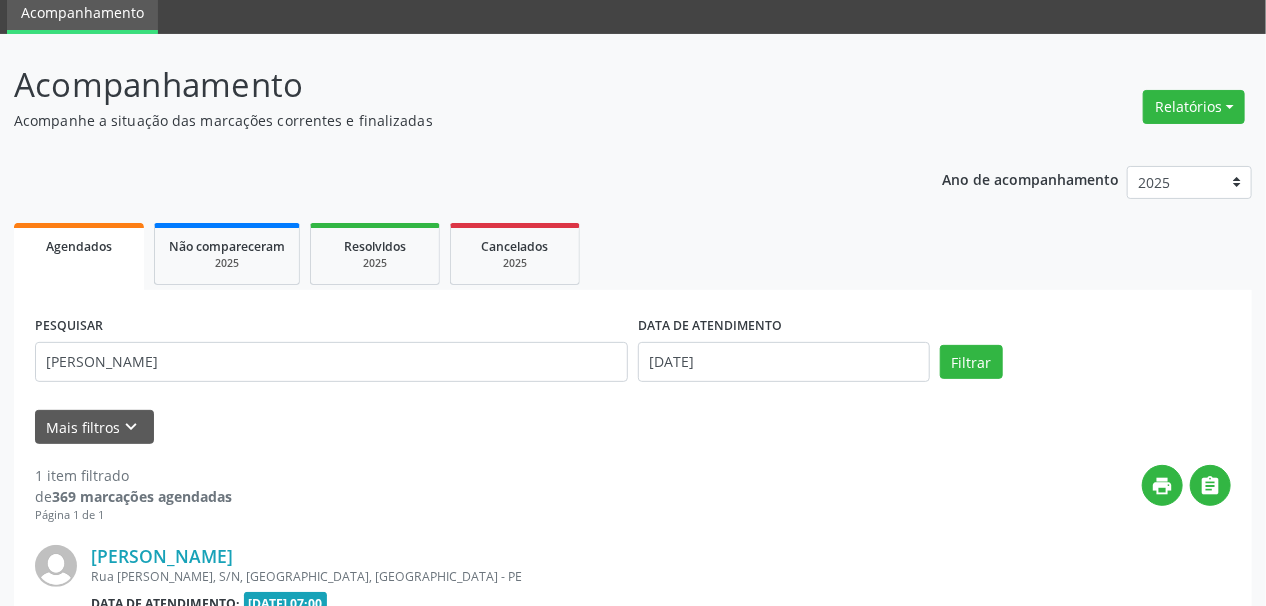 scroll, scrollTop: 299, scrollLeft: 0, axis: vertical 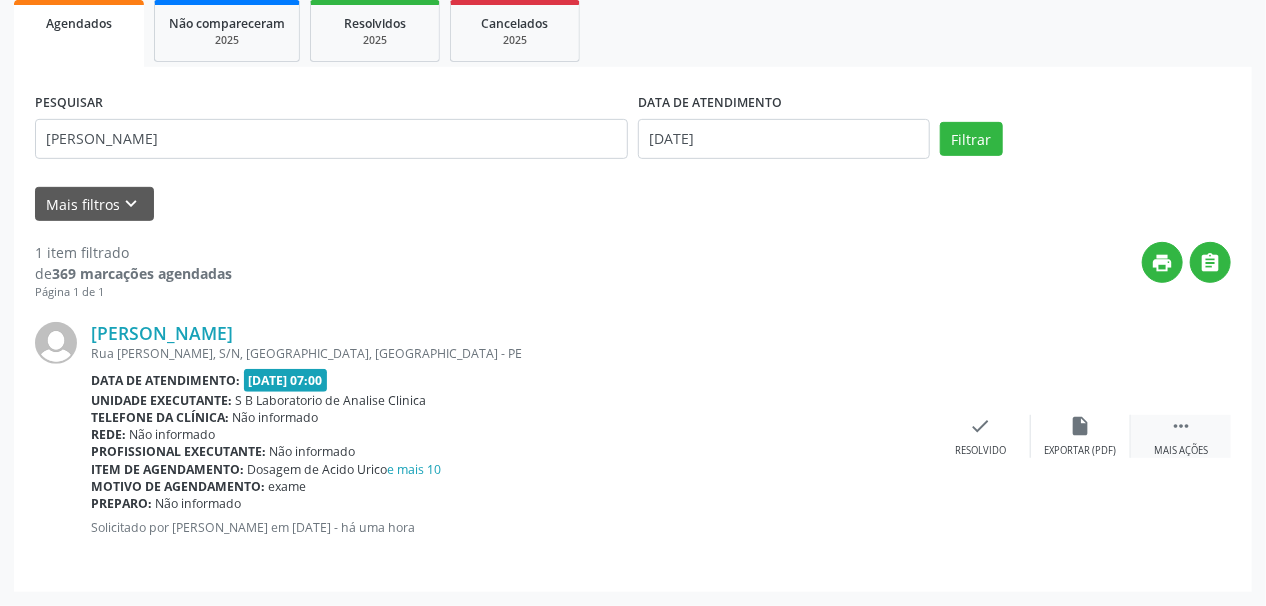 click on "
Mais ações" at bounding box center (1181, 436) 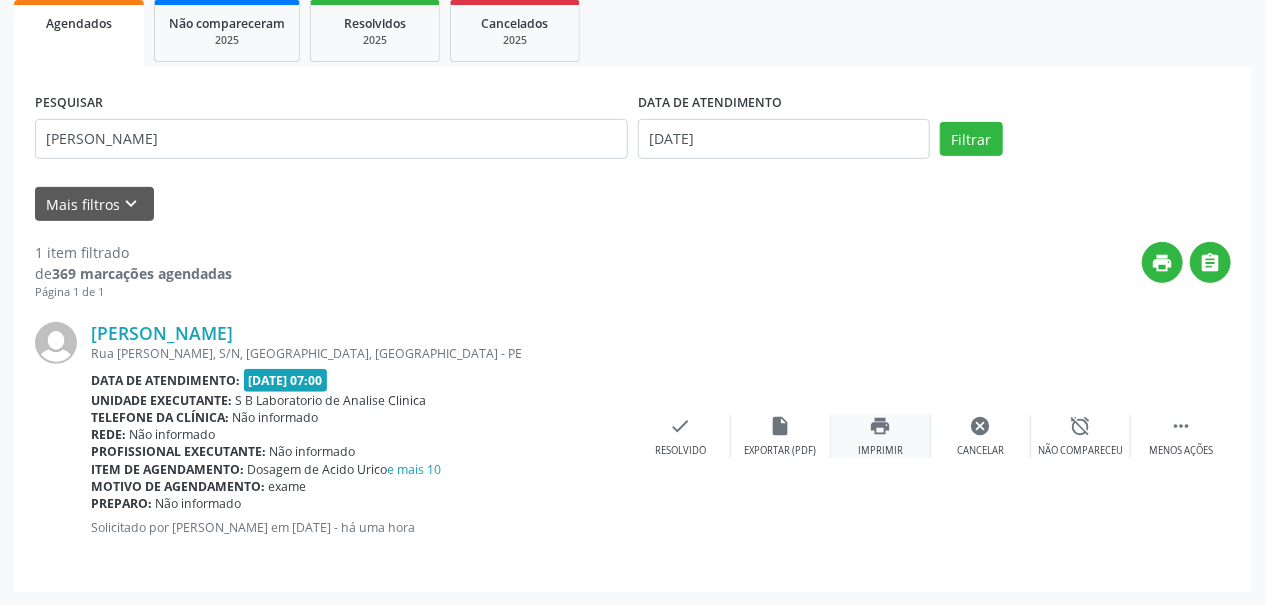click on "print" at bounding box center (881, 426) 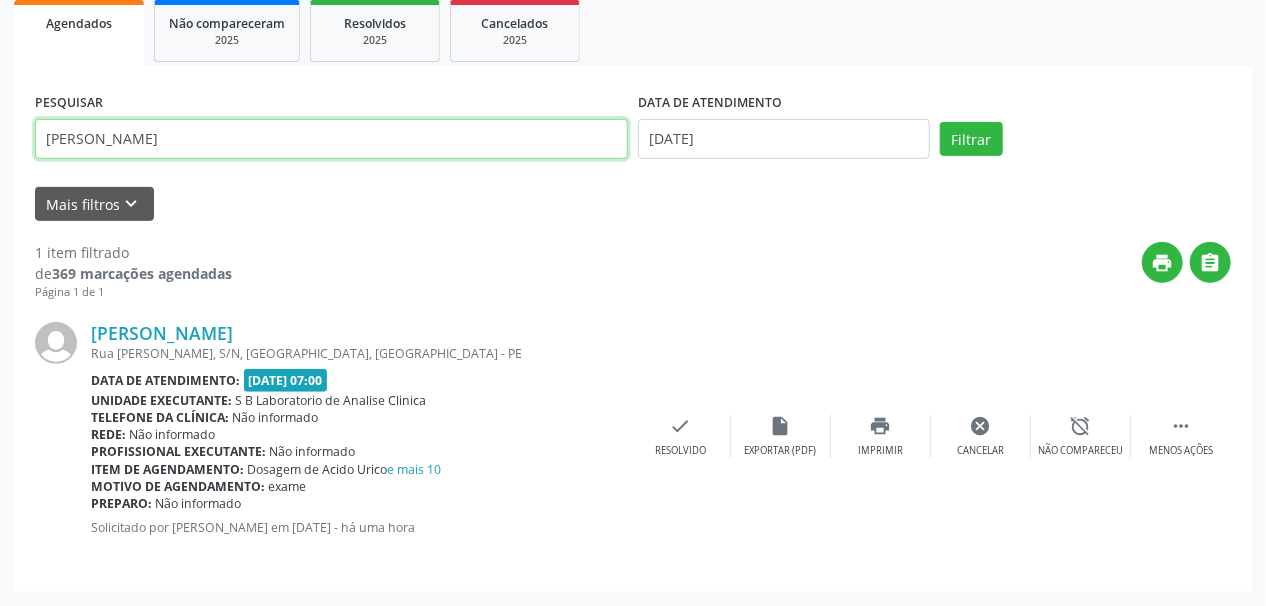 drag, startPoint x: 139, startPoint y: 131, endPoint x: 0, endPoint y: 207, distance: 158.42033 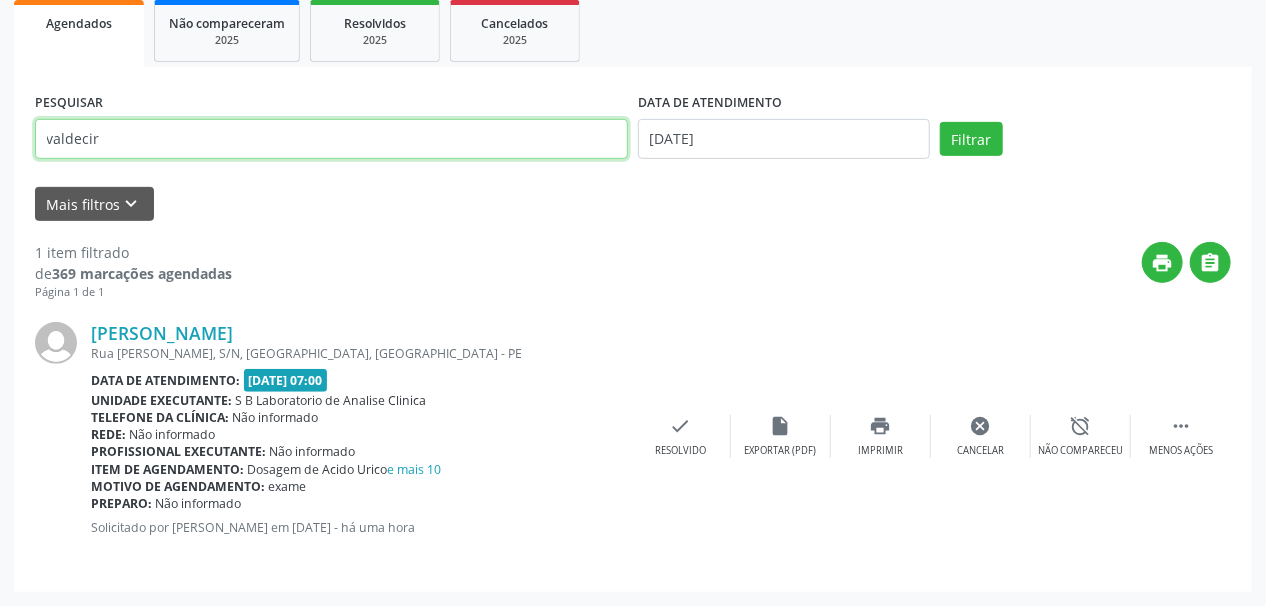 click on "Filtrar" at bounding box center (971, 139) 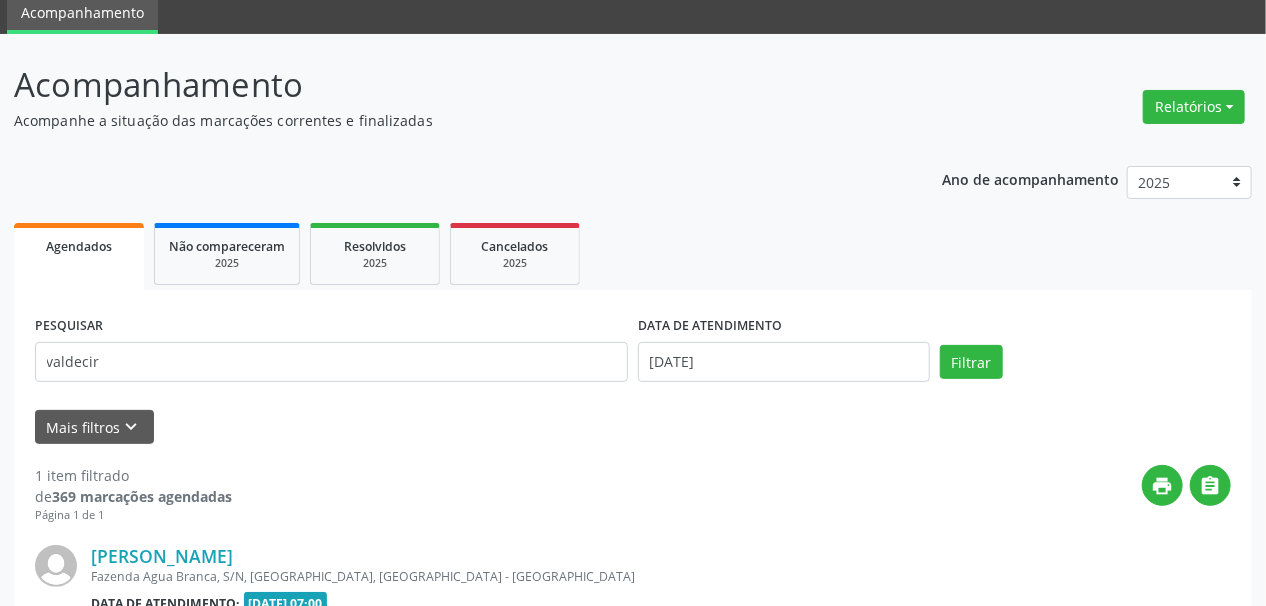scroll, scrollTop: 299, scrollLeft: 0, axis: vertical 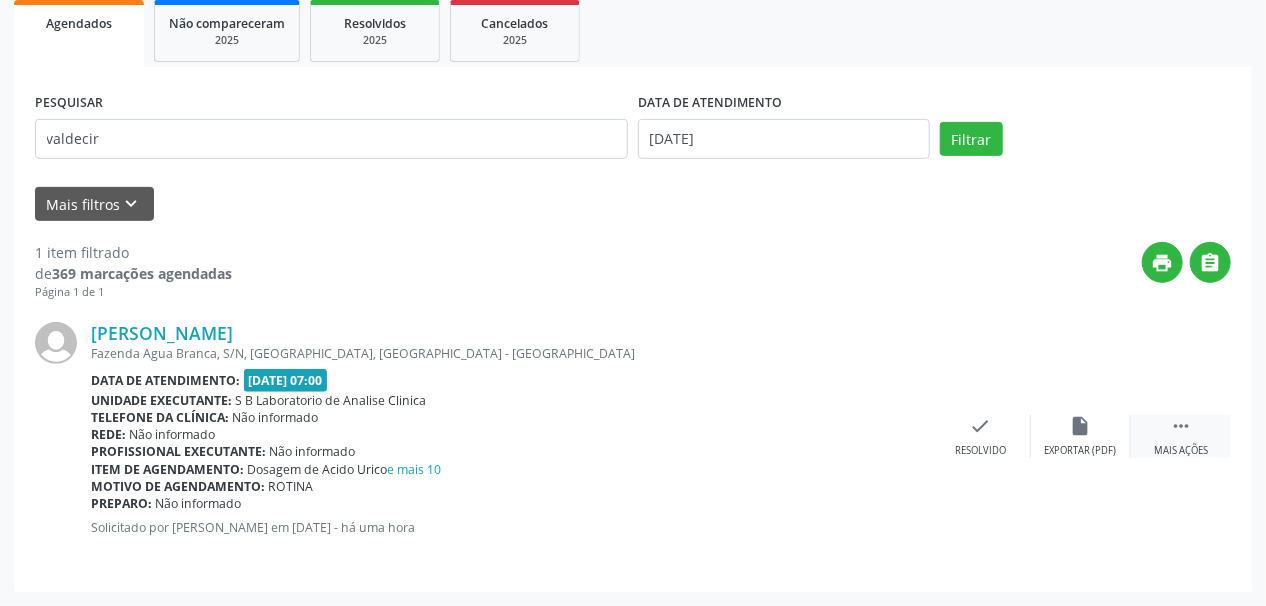 click on "" at bounding box center (1181, 426) 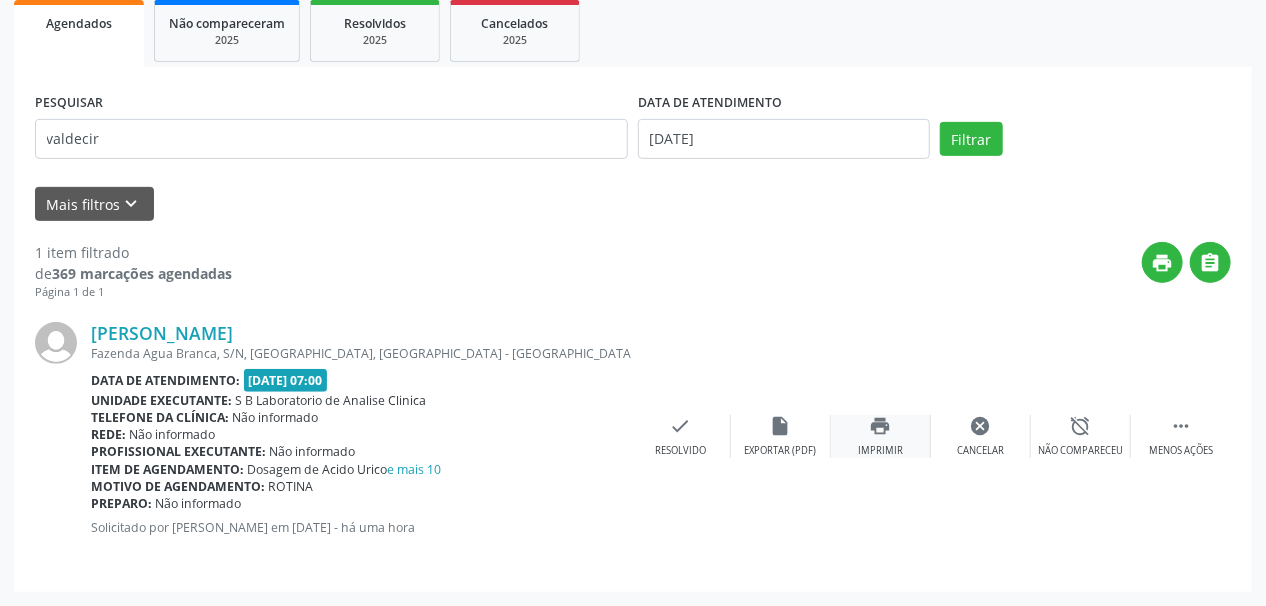 click on "print" at bounding box center [881, 426] 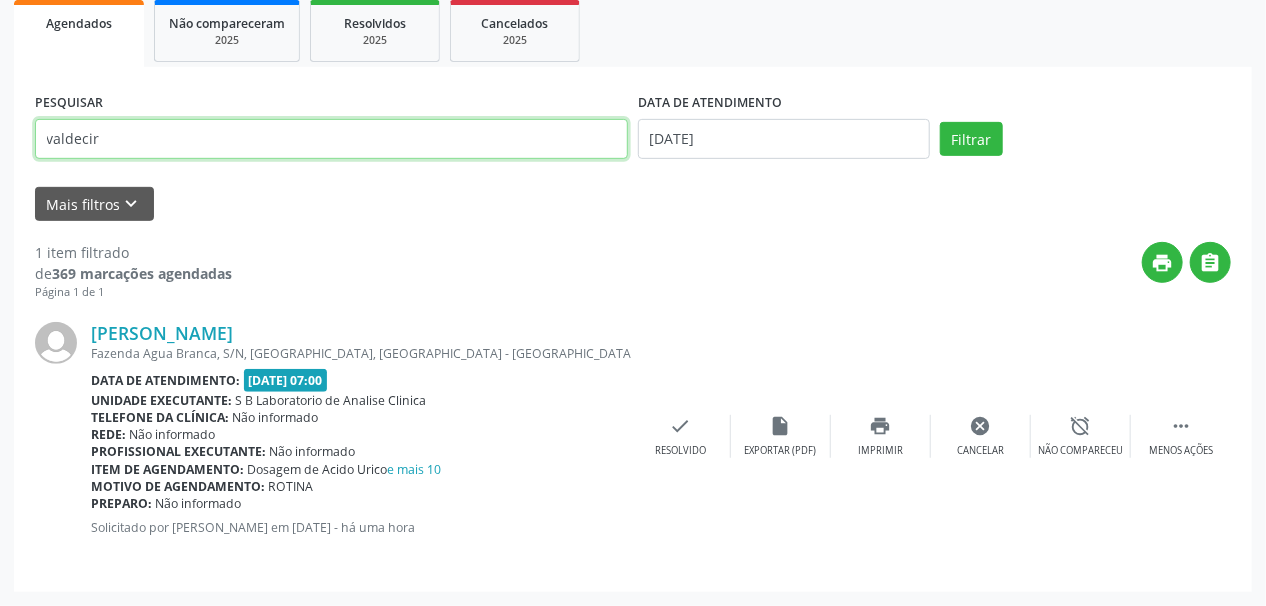 drag, startPoint x: 124, startPoint y: 135, endPoint x: 0, endPoint y: 109, distance: 126.69649 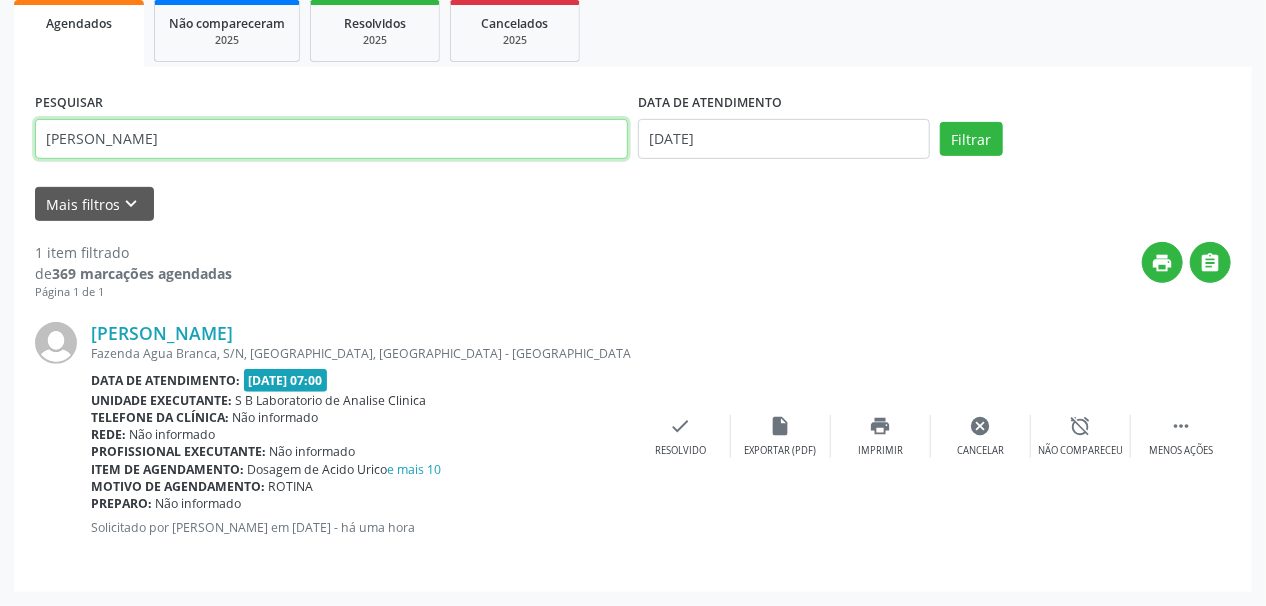 click on "Filtrar" at bounding box center (971, 139) 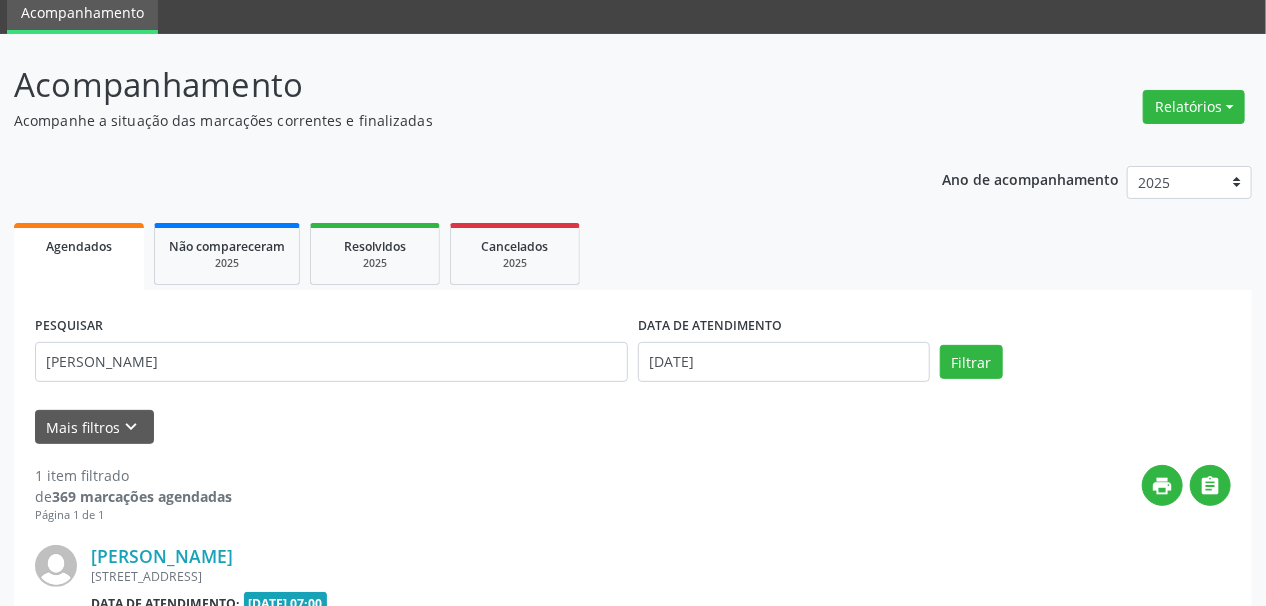 scroll, scrollTop: 299, scrollLeft: 0, axis: vertical 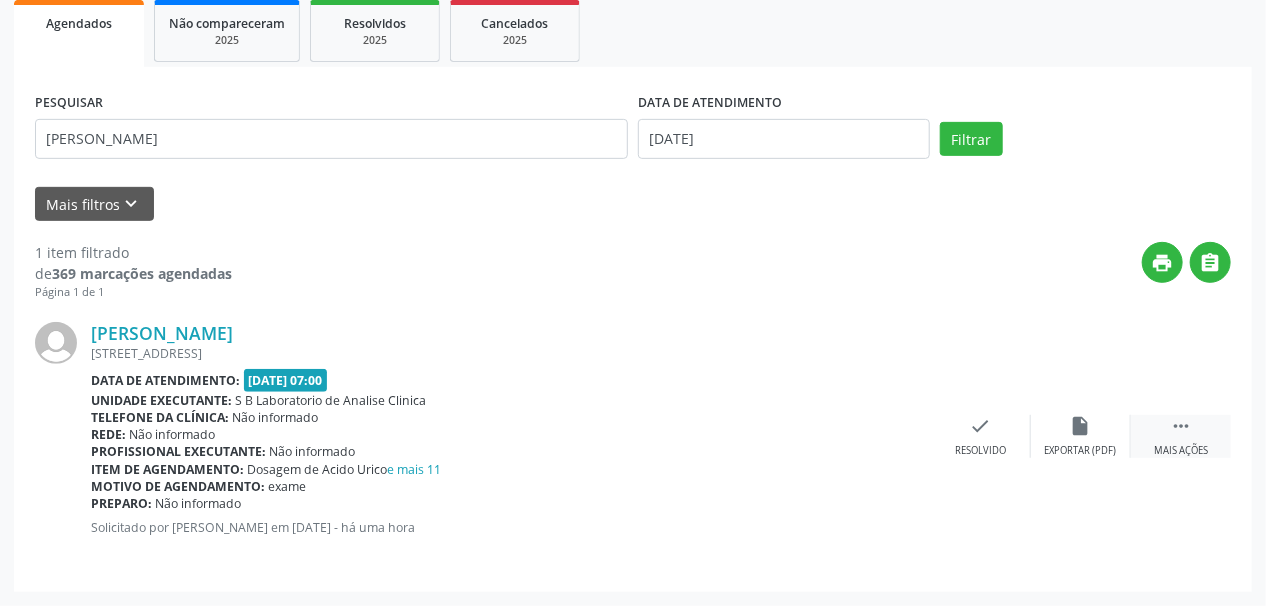 click on "" at bounding box center [1181, 426] 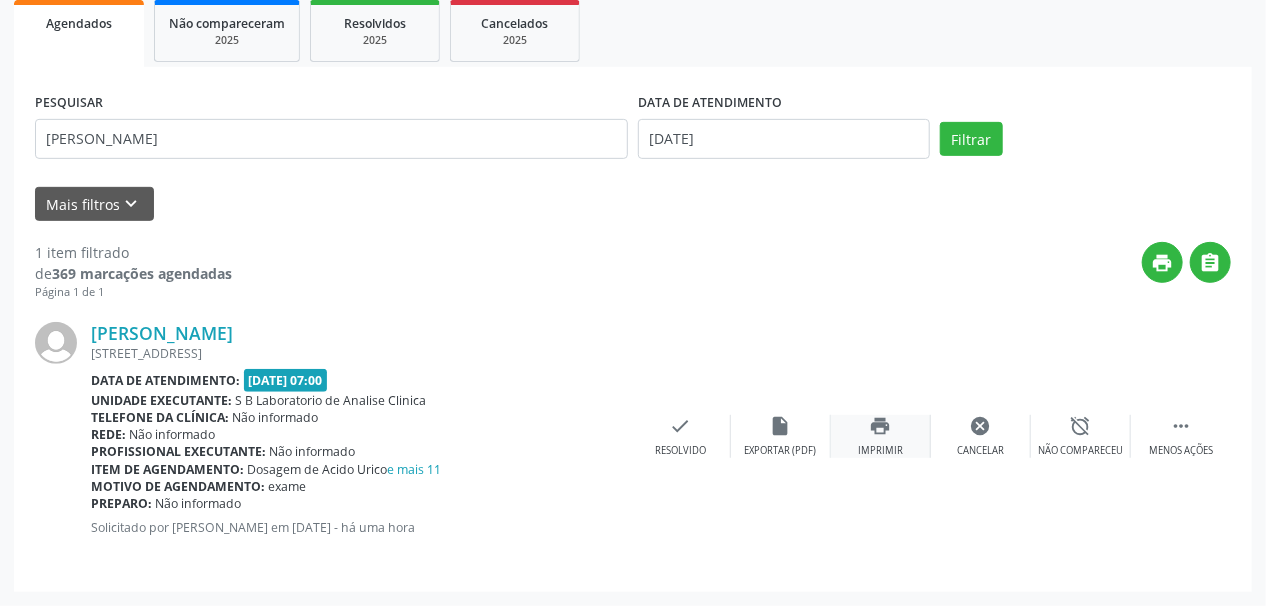 click on "print" at bounding box center [881, 426] 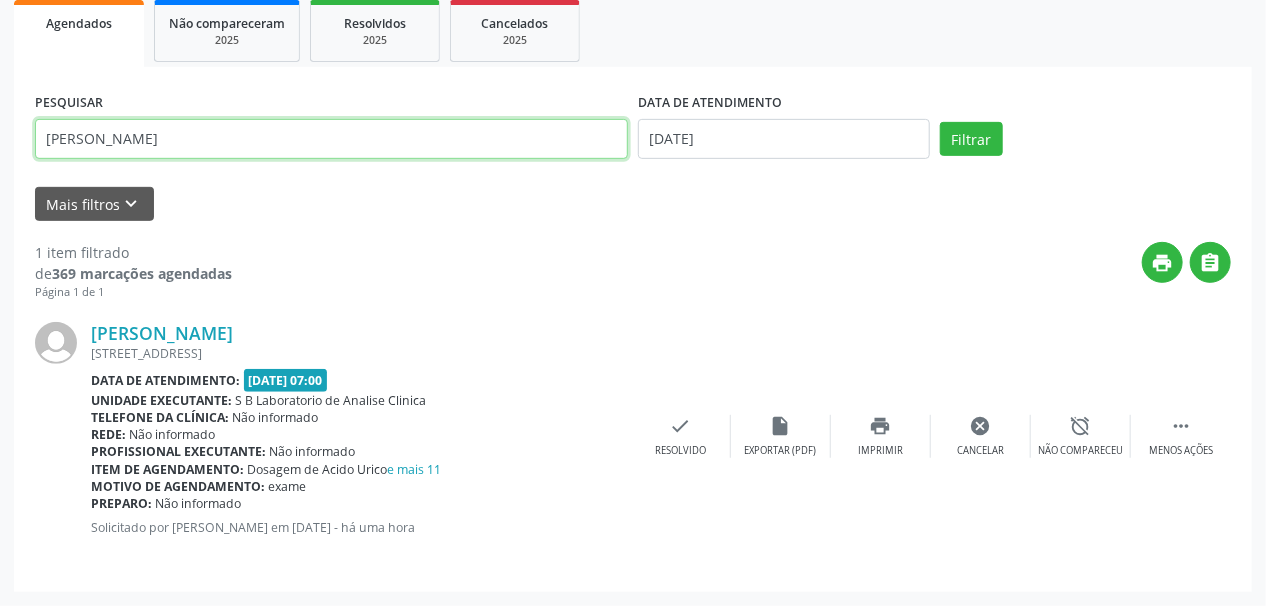 drag, startPoint x: 168, startPoint y: 131, endPoint x: 0, endPoint y: 177, distance: 174.1838 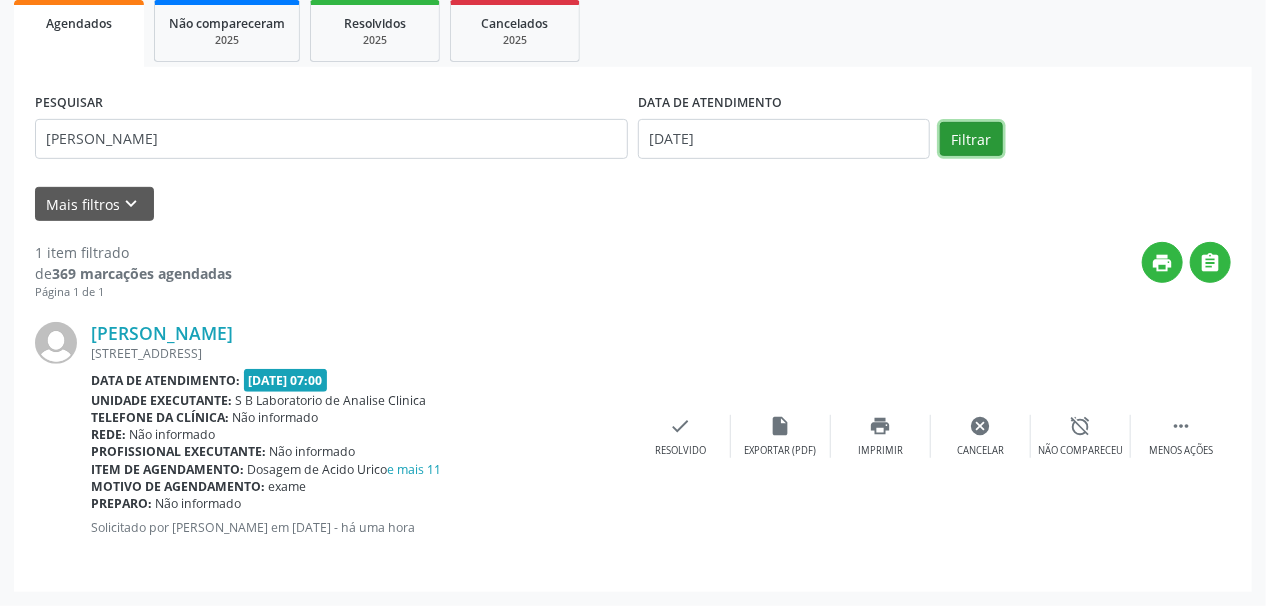 click on "Filtrar" at bounding box center (971, 139) 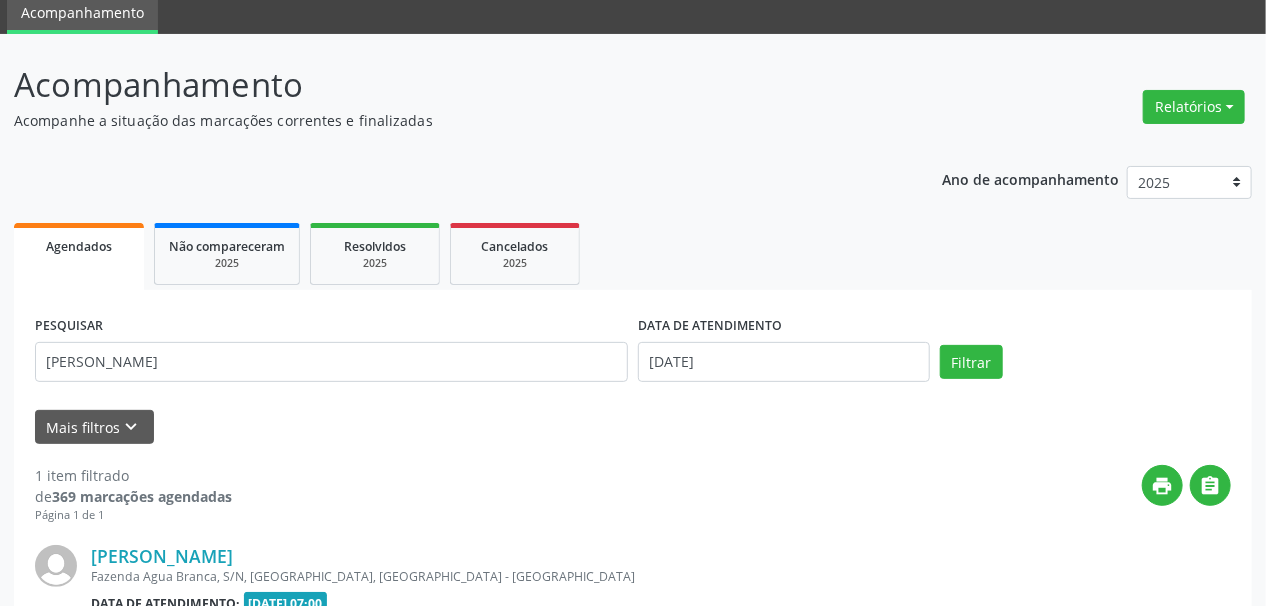 scroll, scrollTop: 299, scrollLeft: 0, axis: vertical 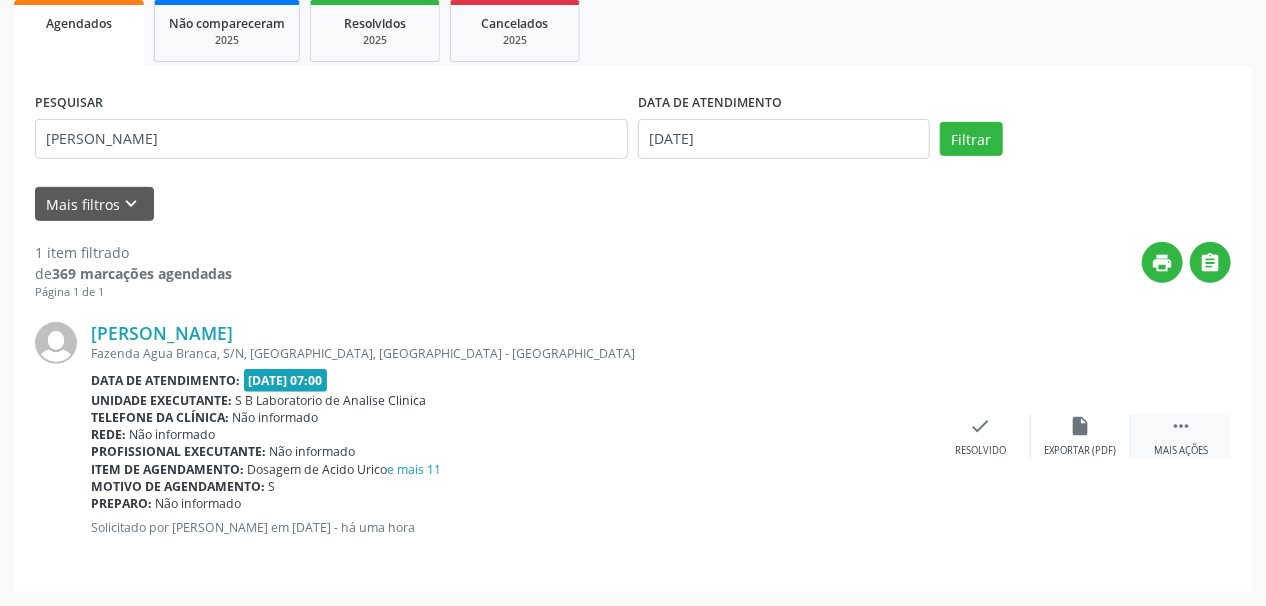click on "Mais ações" at bounding box center [1181, 451] 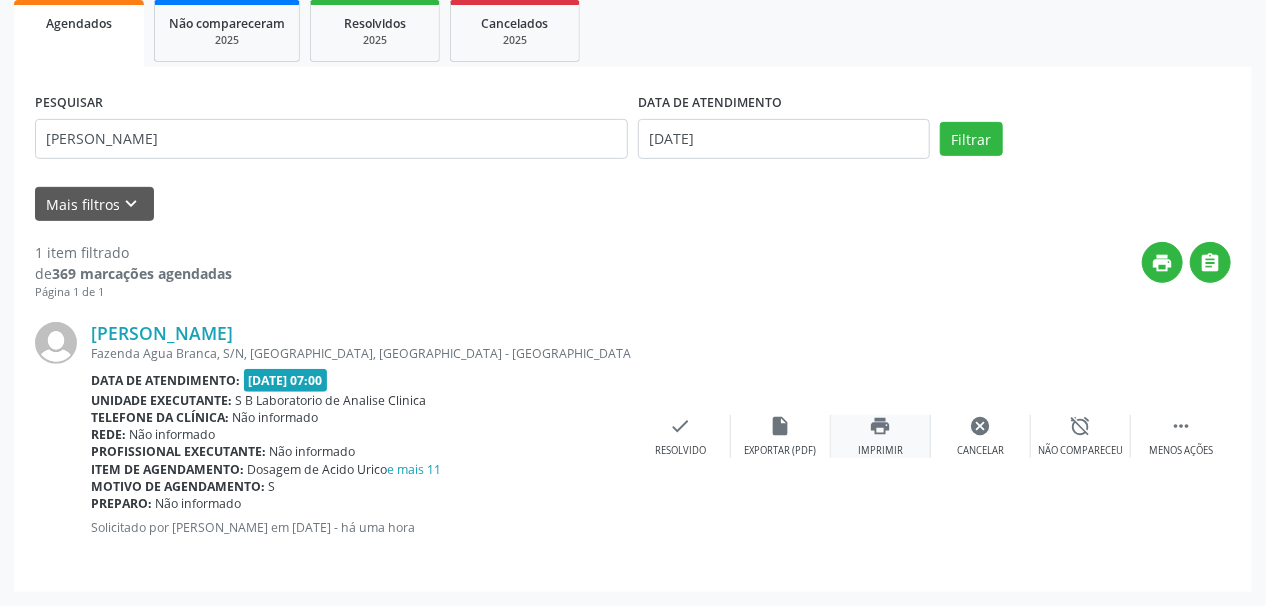 click on "print" at bounding box center (881, 426) 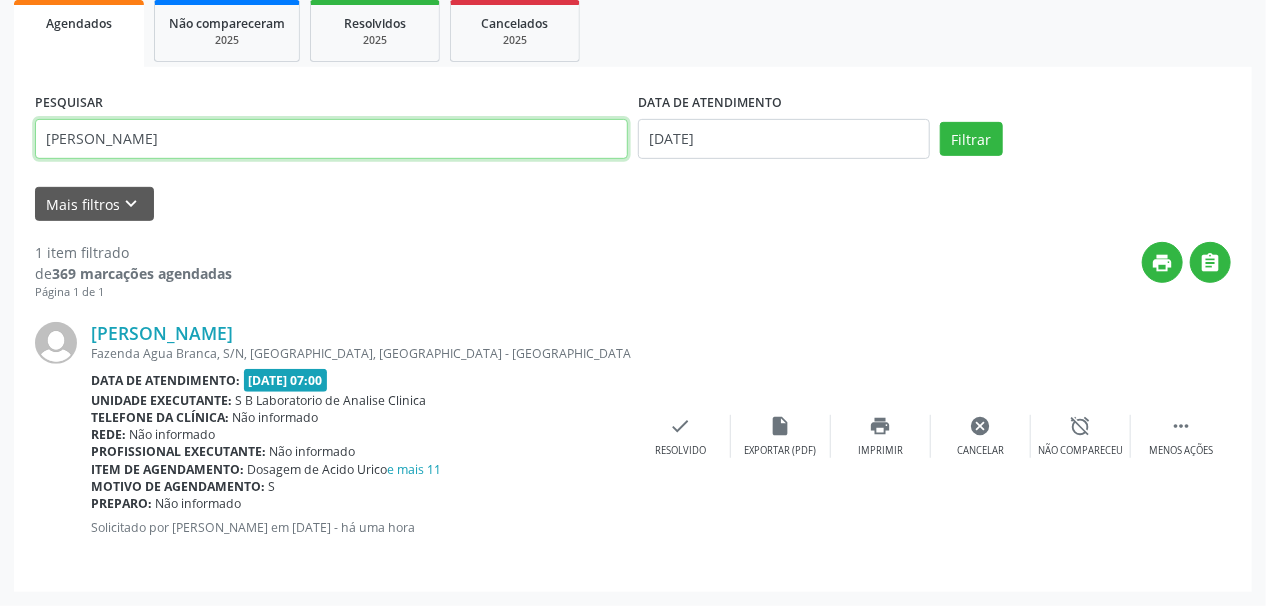 drag, startPoint x: 215, startPoint y: 135, endPoint x: 0, endPoint y: 225, distance: 233.07724 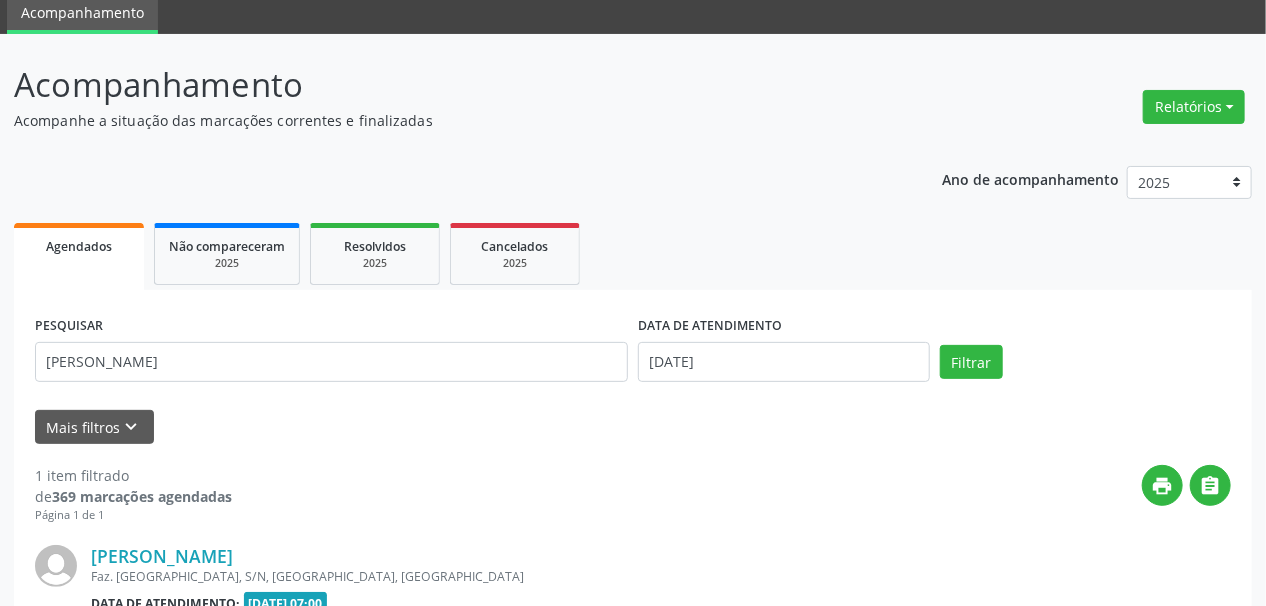 scroll, scrollTop: 299, scrollLeft: 0, axis: vertical 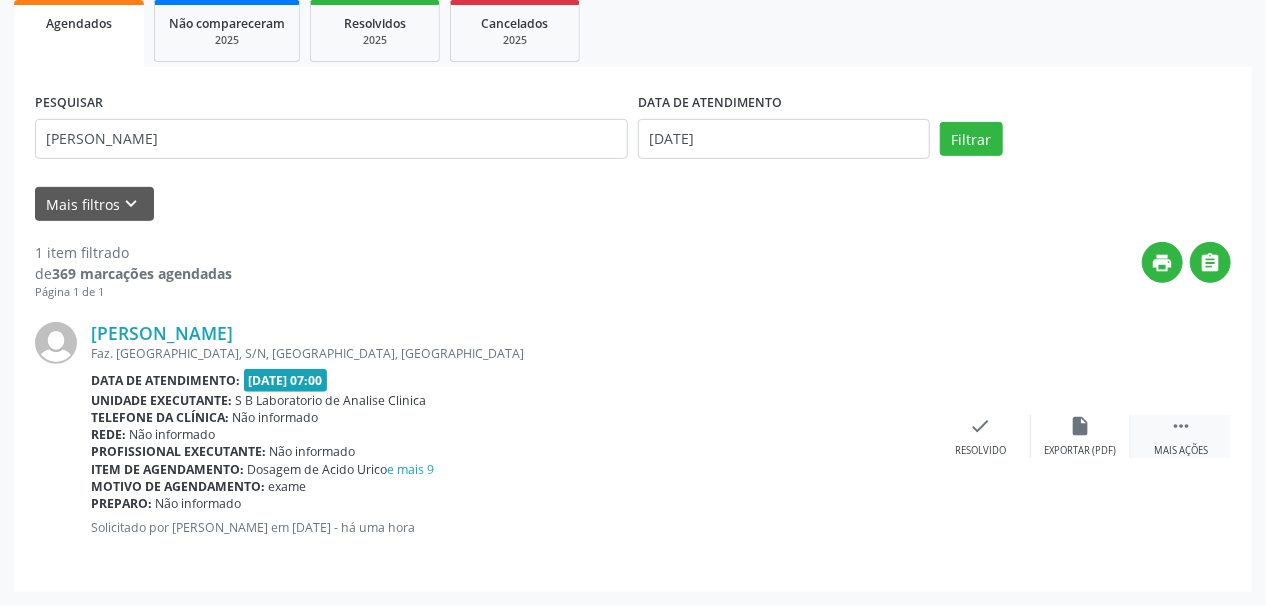 click on "" at bounding box center (1181, 426) 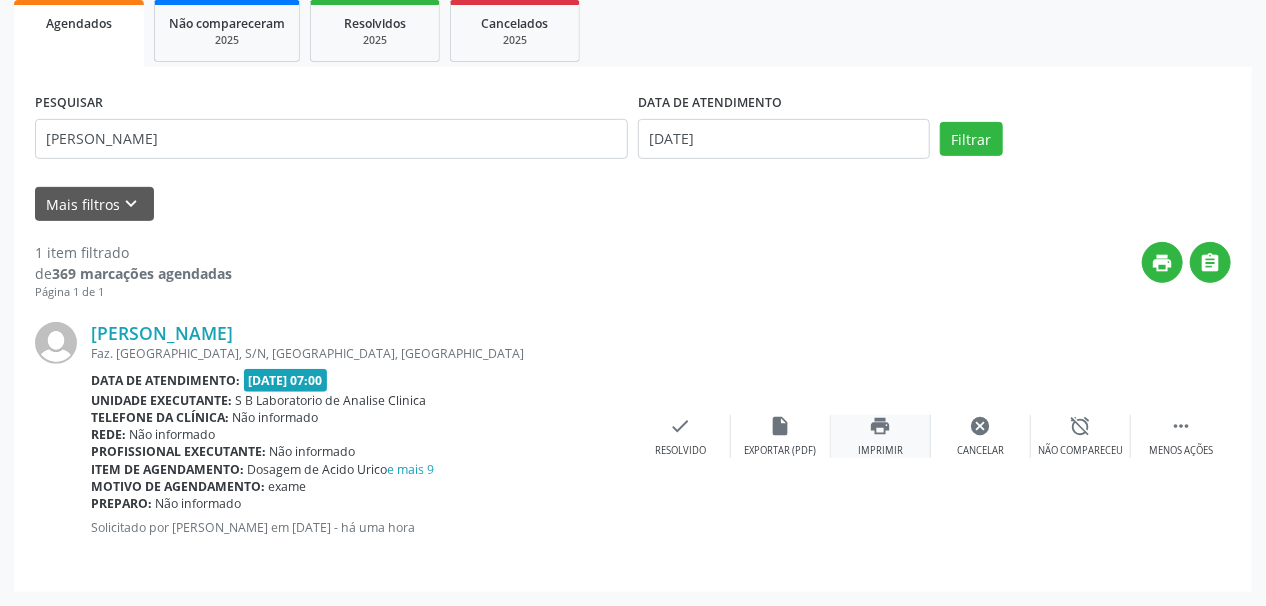 click on "print" at bounding box center [881, 426] 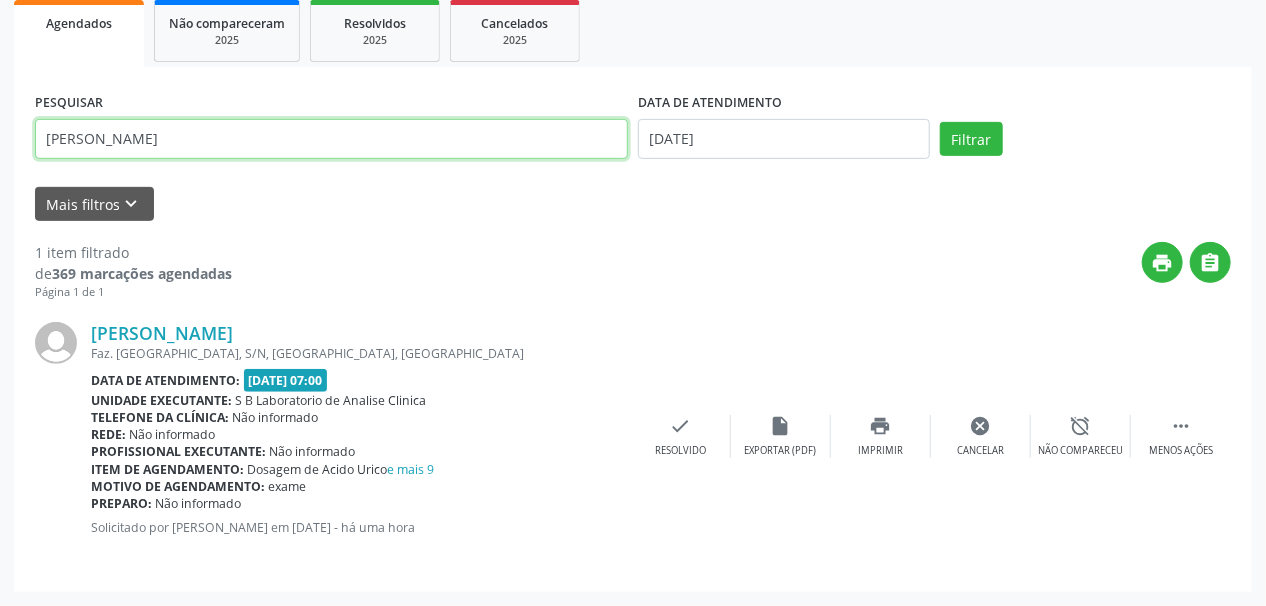 drag, startPoint x: 104, startPoint y: 137, endPoint x: 0, endPoint y: 137, distance: 104 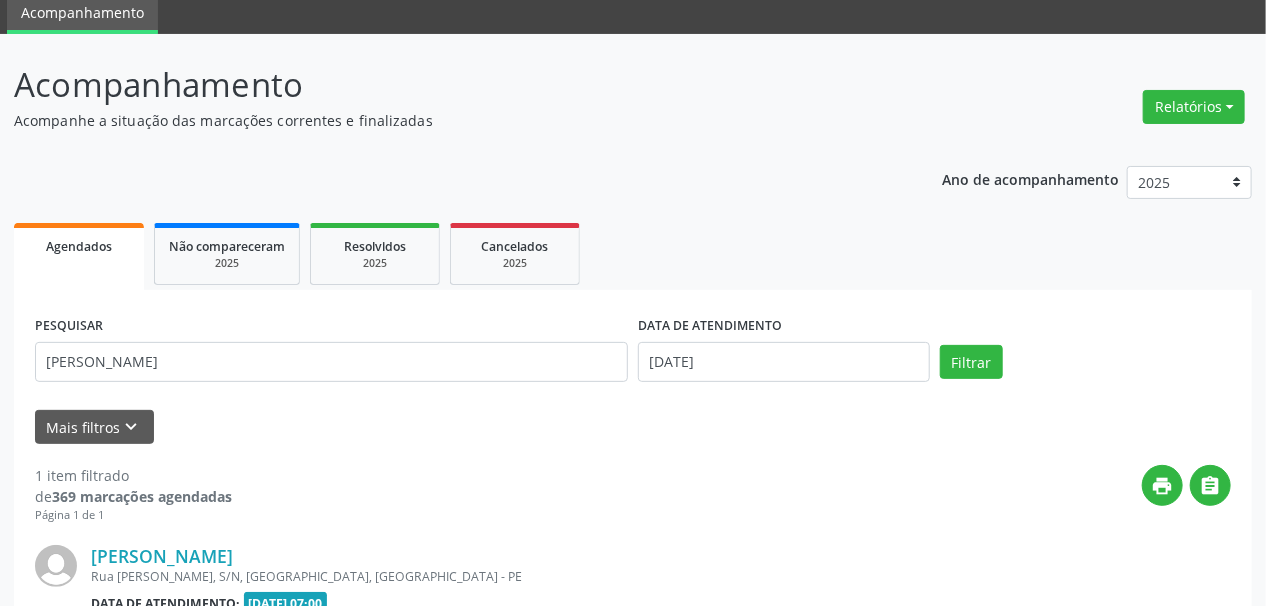 scroll, scrollTop: 299, scrollLeft: 0, axis: vertical 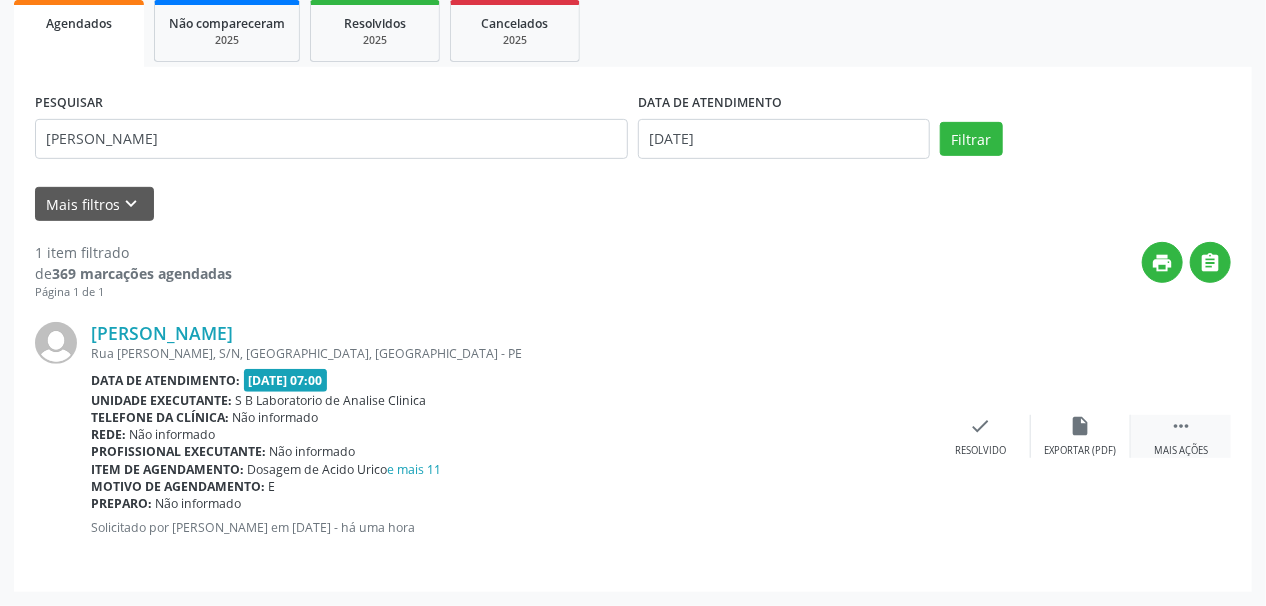 click on "" at bounding box center [1181, 426] 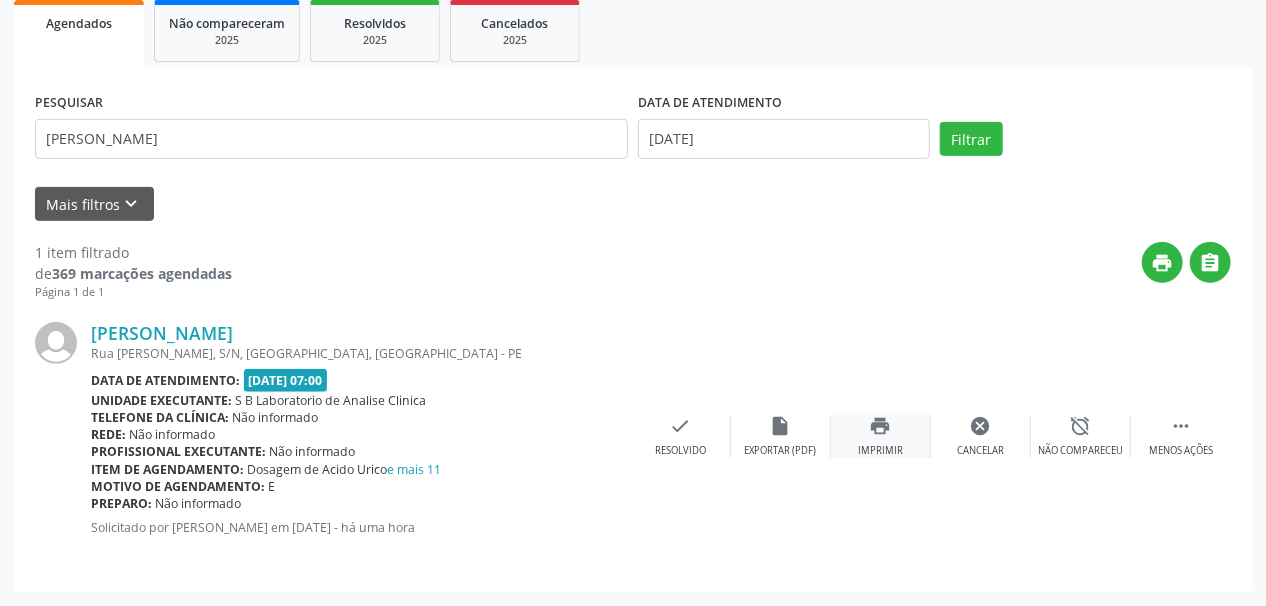 click on "print" at bounding box center [881, 426] 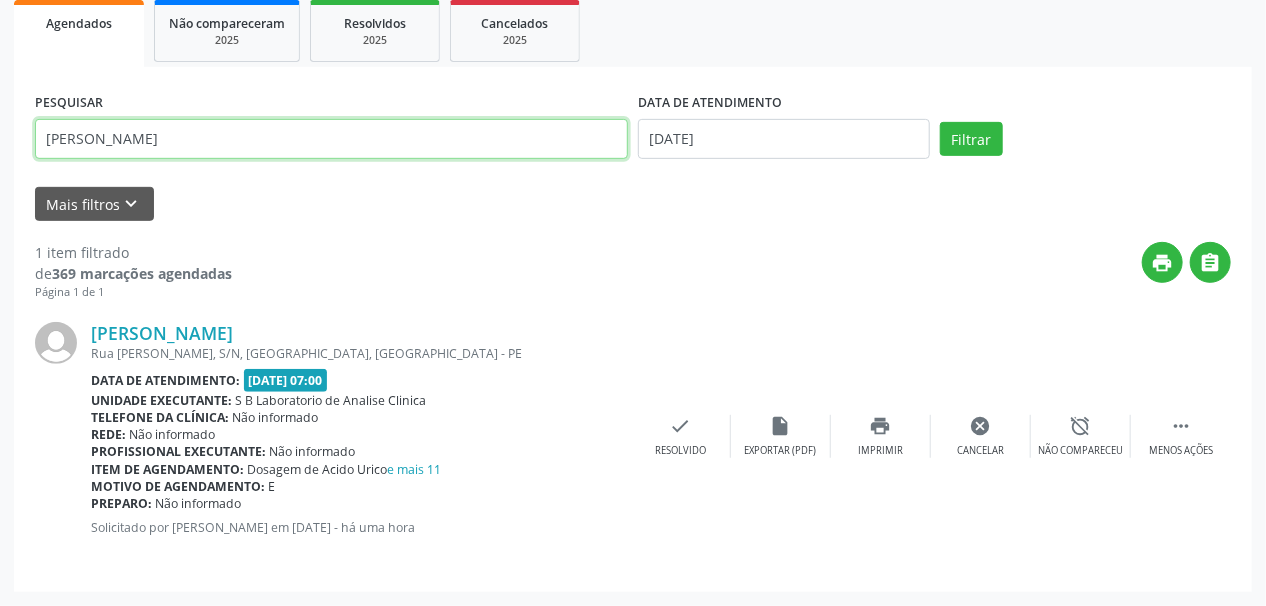 drag, startPoint x: 208, startPoint y: 137, endPoint x: 0, endPoint y: 148, distance: 208.29066 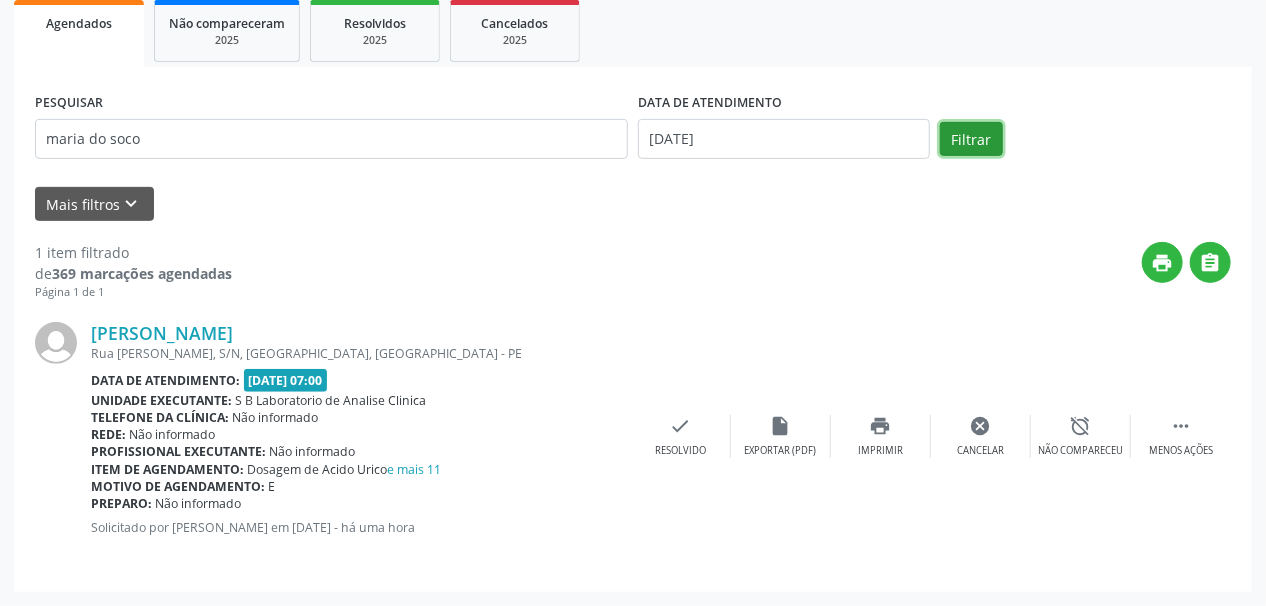 click on "Filtrar" at bounding box center (971, 139) 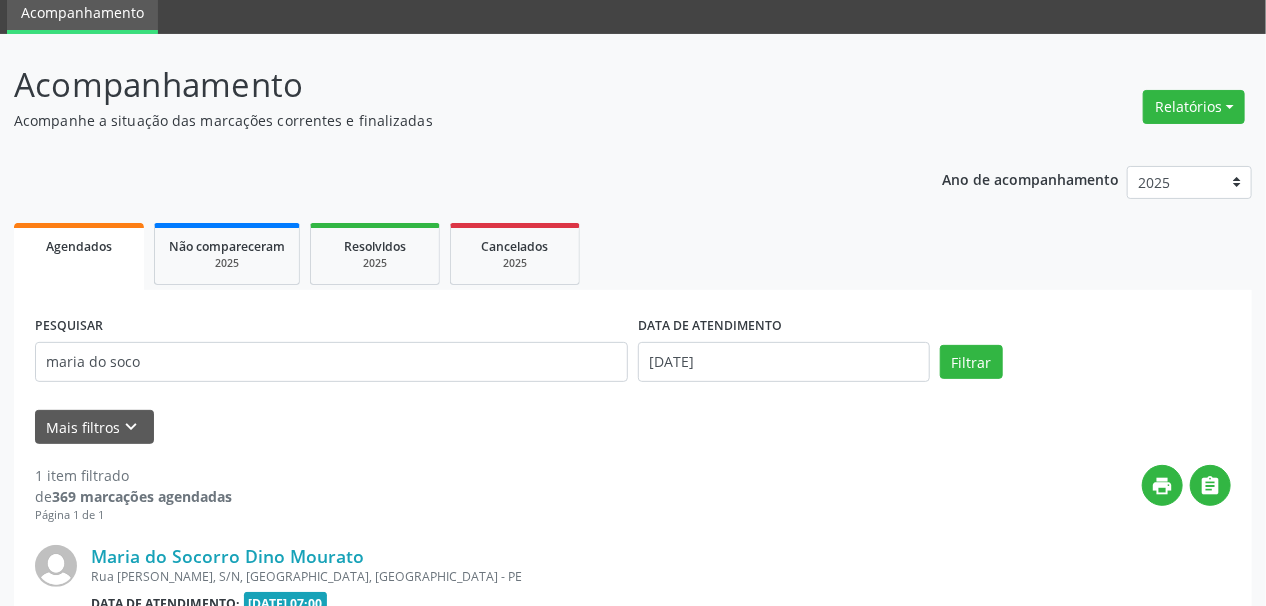 scroll, scrollTop: 299, scrollLeft: 0, axis: vertical 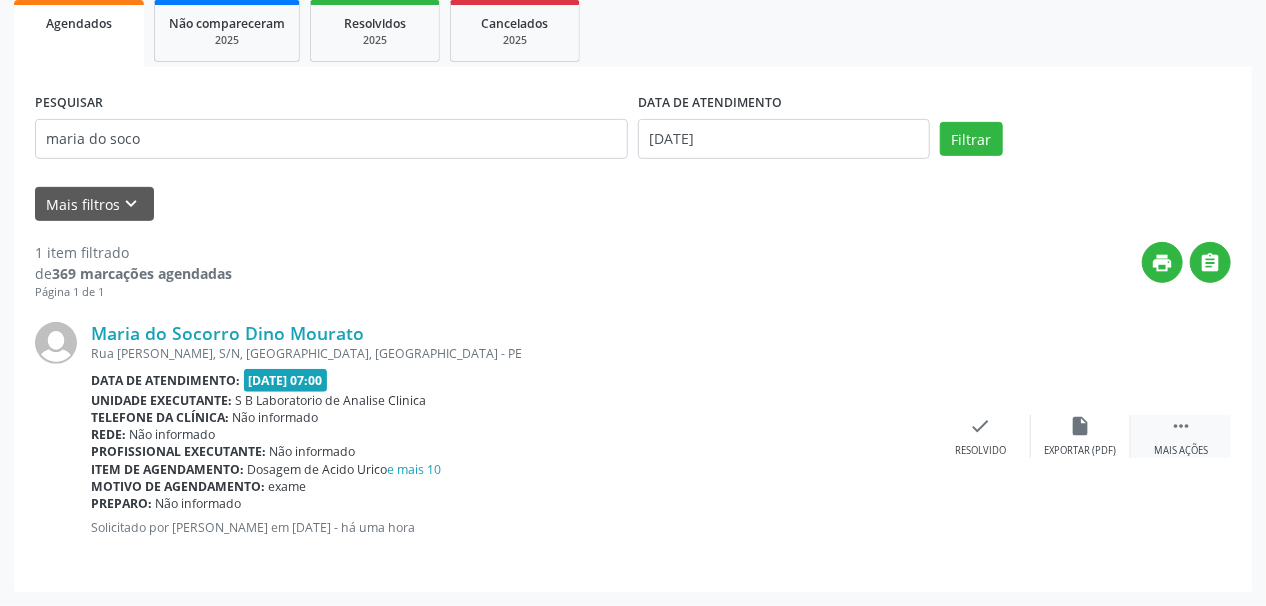 click on "Mais ações" at bounding box center [1181, 451] 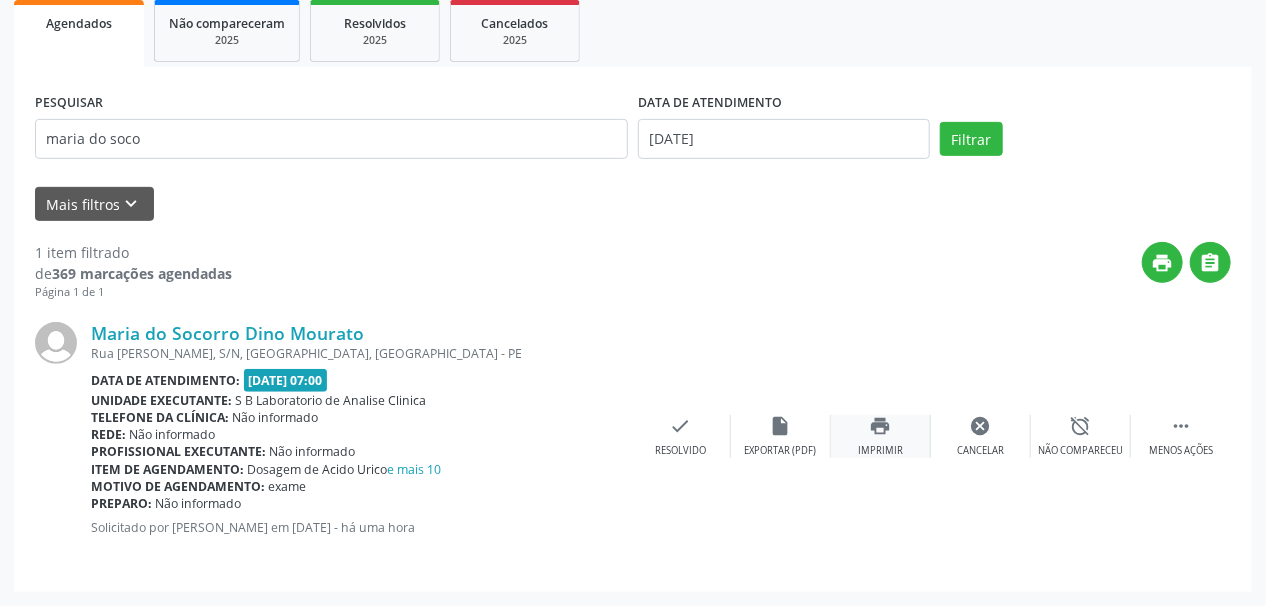 click on "print" at bounding box center (881, 426) 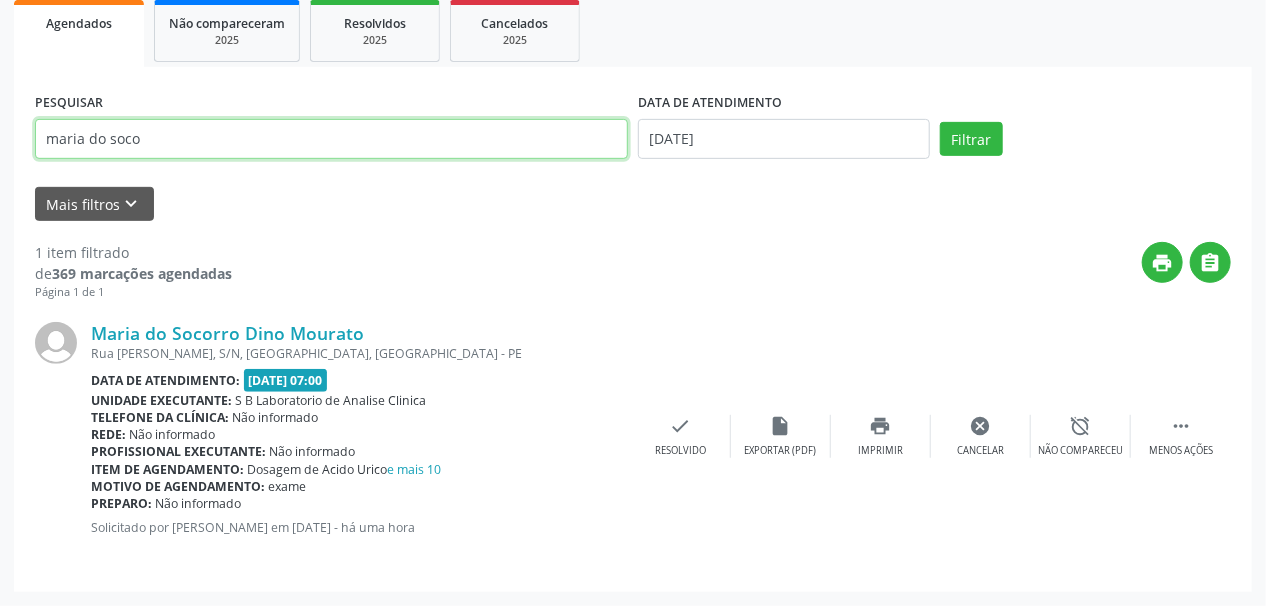 drag, startPoint x: 165, startPoint y: 141, endPoint x: 0, endPoint y: 172, distance: 167.88687 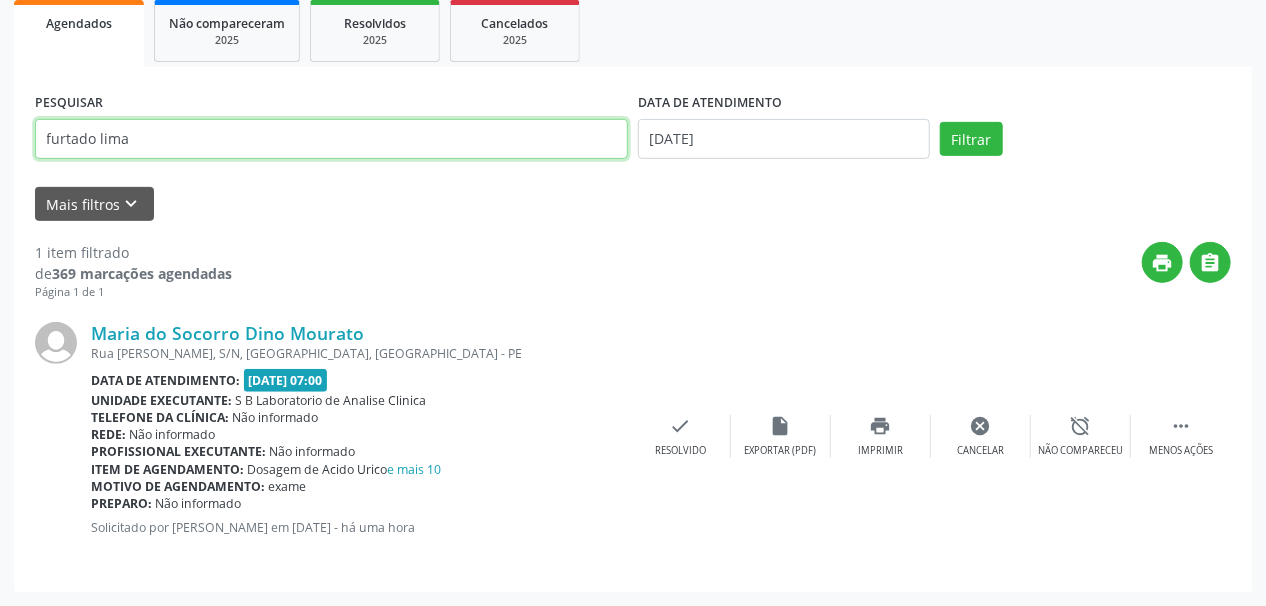 click on "Filtrar" at bounding box center [971, 139] 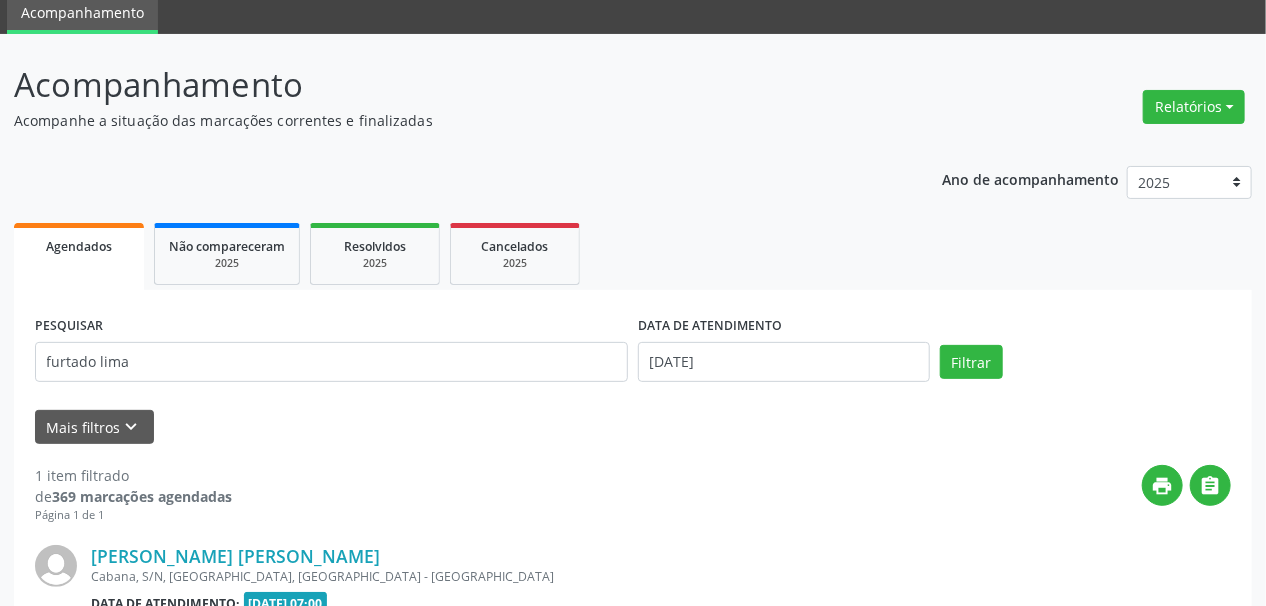 scroll, scrollTop: 299, scrollLeft: 0, axis: vertical 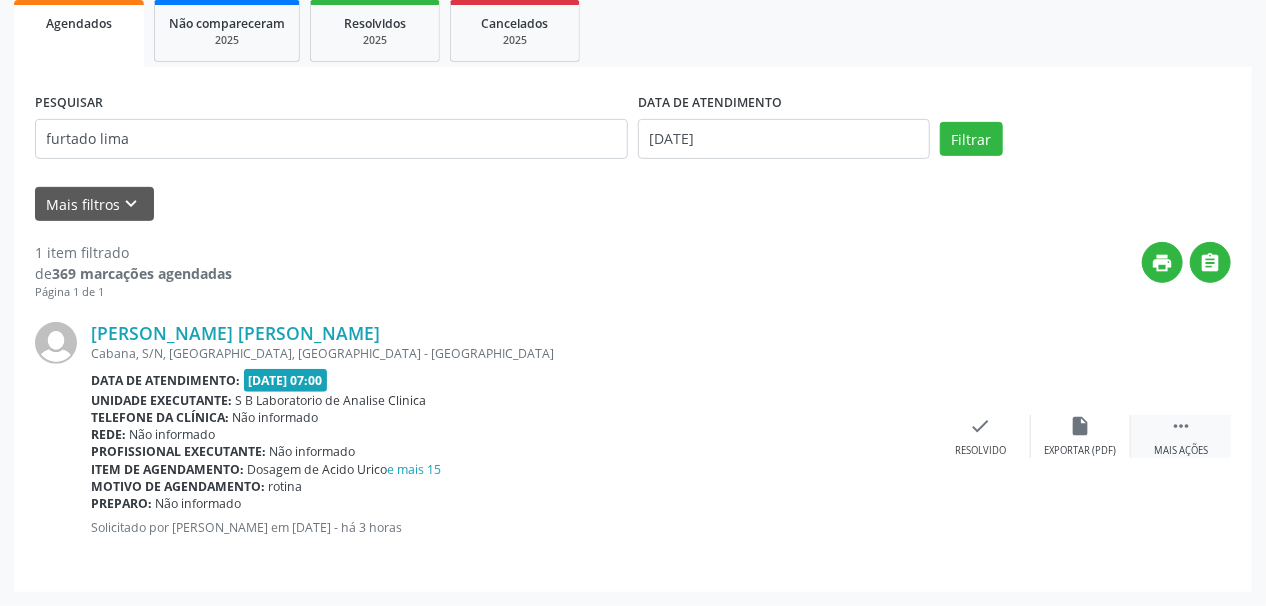 click on "" at bounding box center [1181, 426] 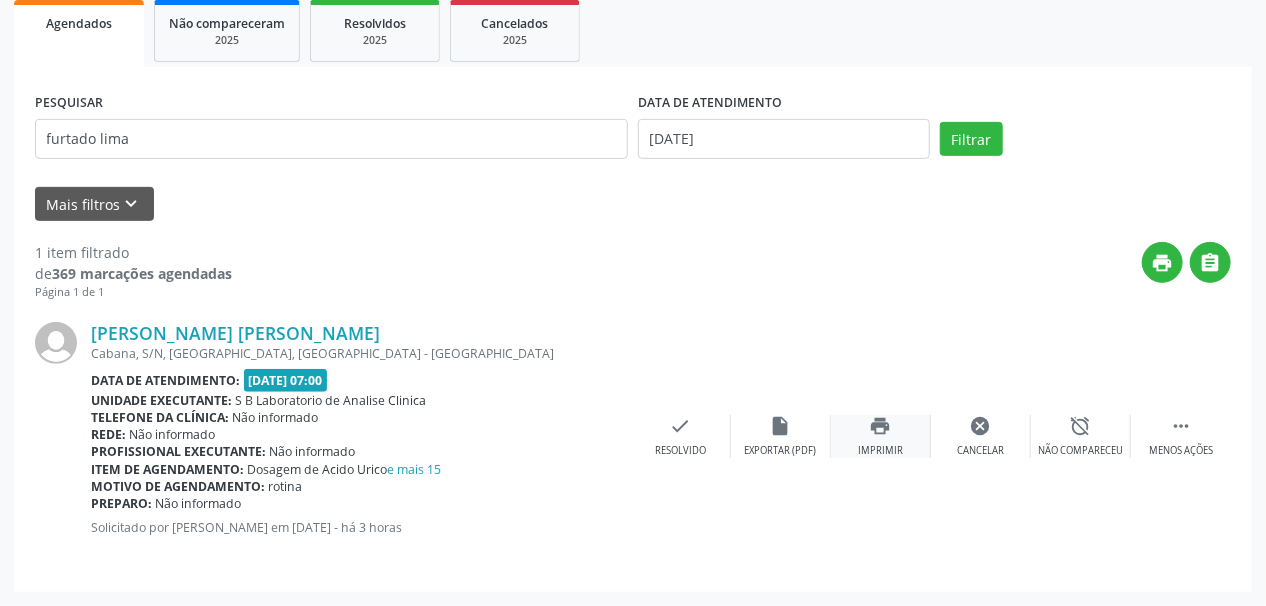 click on "print
Imprimir" at bounding box center [881, 436] 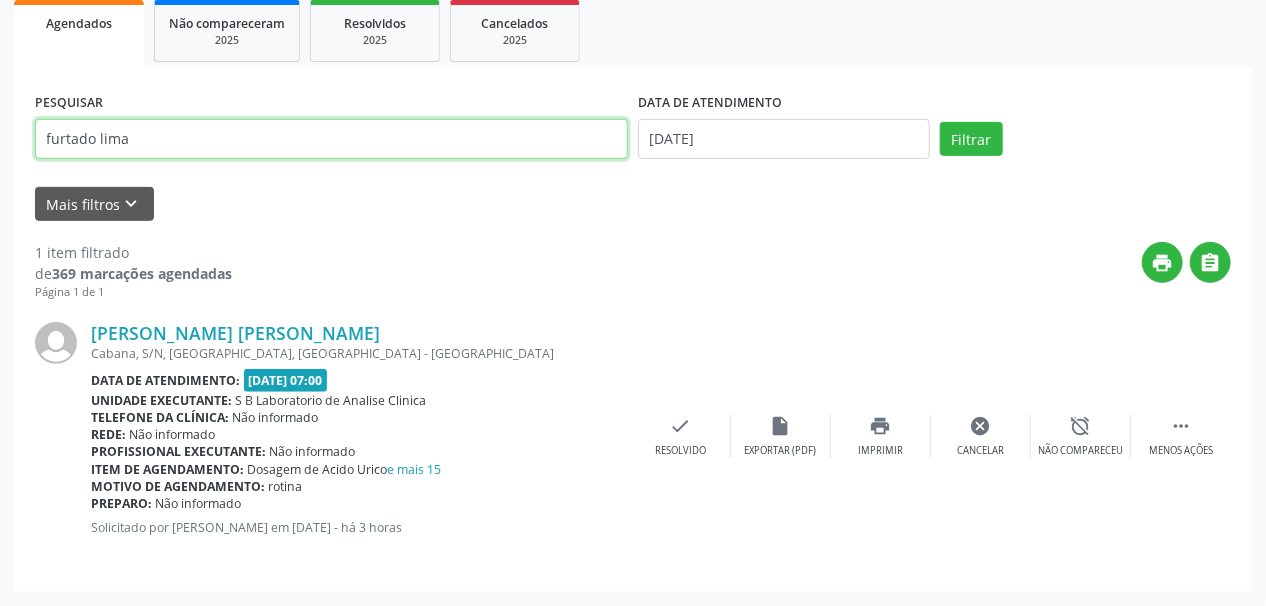 drag, startPoint x: 168, startPoint y: 141, endPoint x: 116, endPoint y: 138, distance: 52.086468 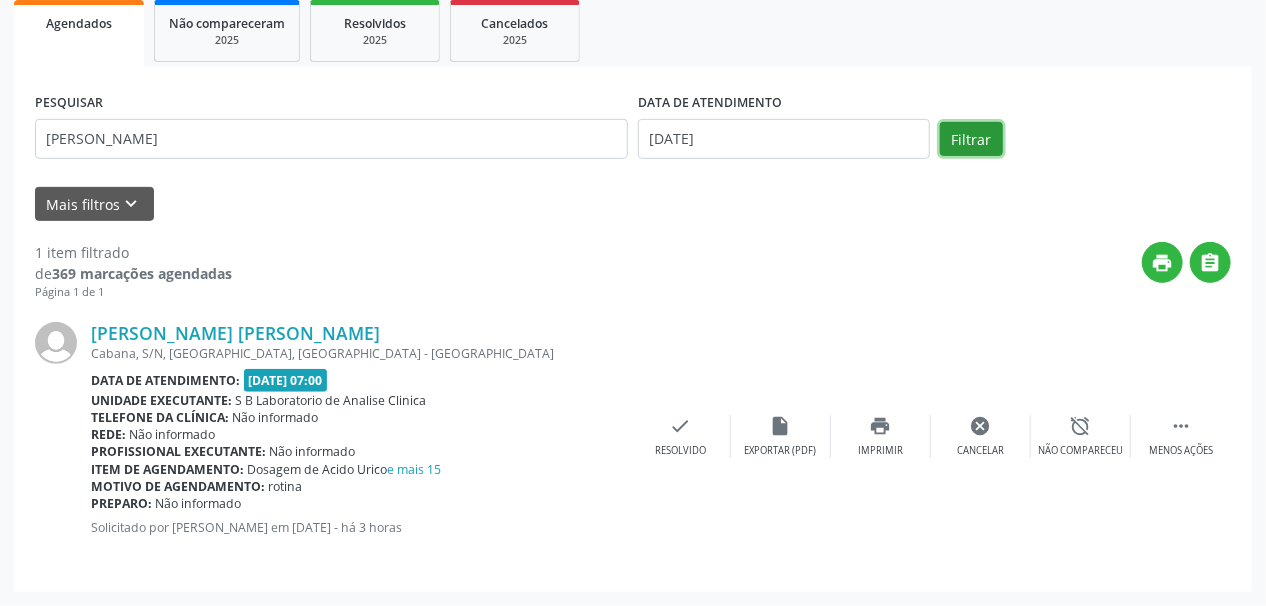 click on "Filtrar" at bounding box center (971, 139) 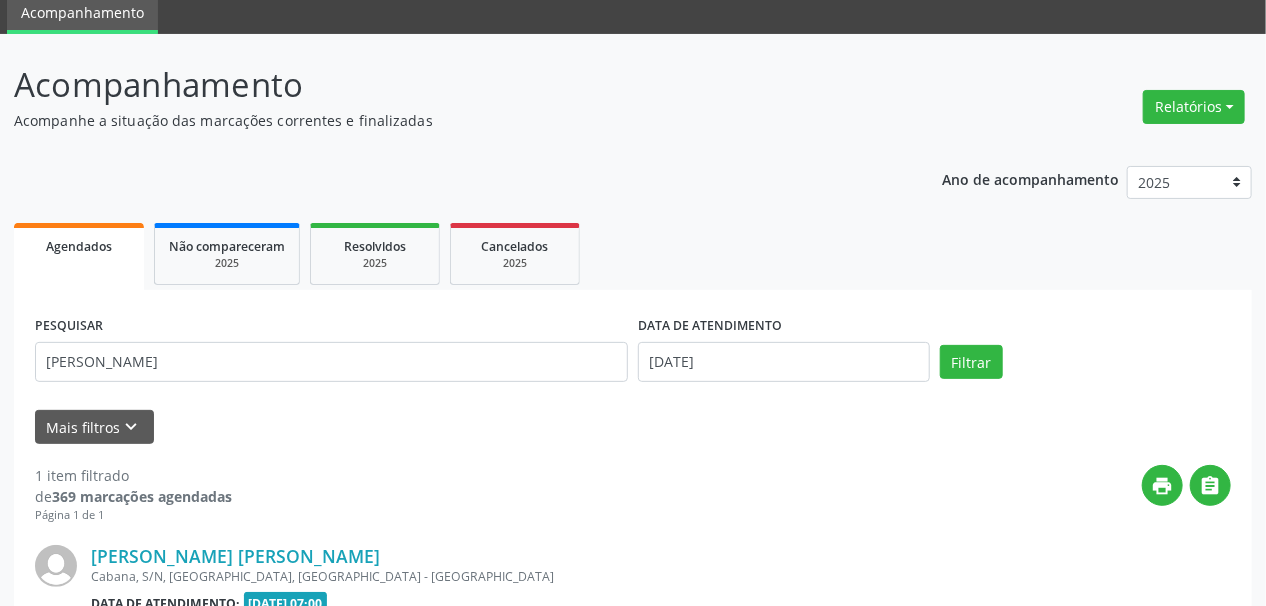 scroll, scrollTop: 299, scrollLeft: 0, axis: vertical 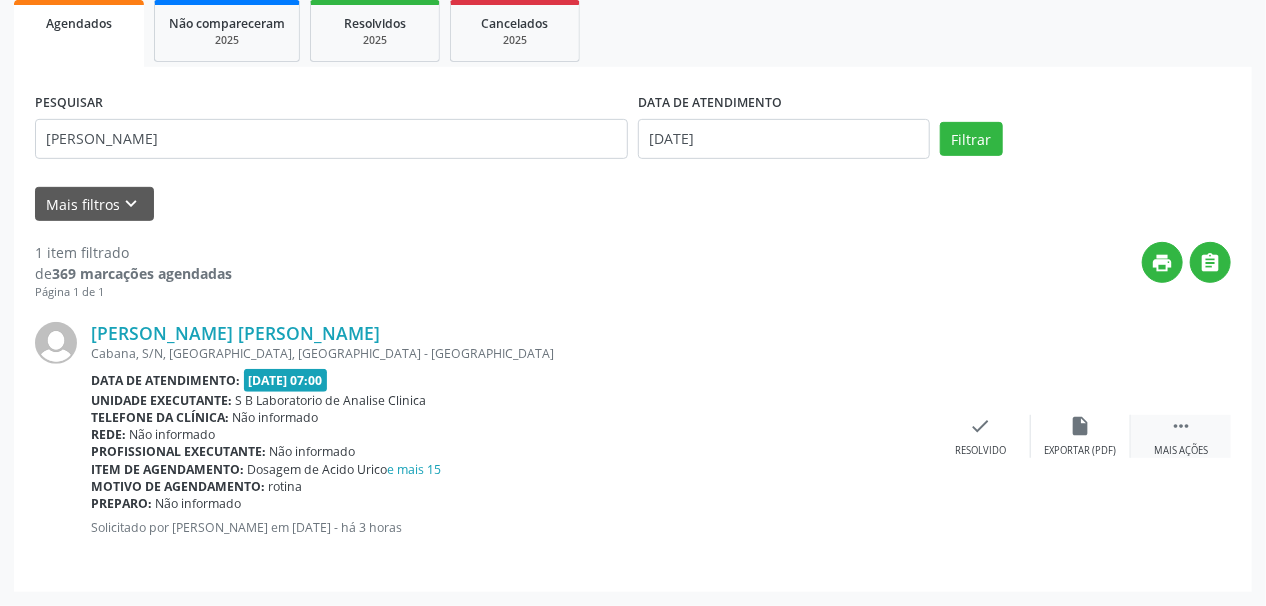 click on "Mais ações" at bounding box center [1181, 451] 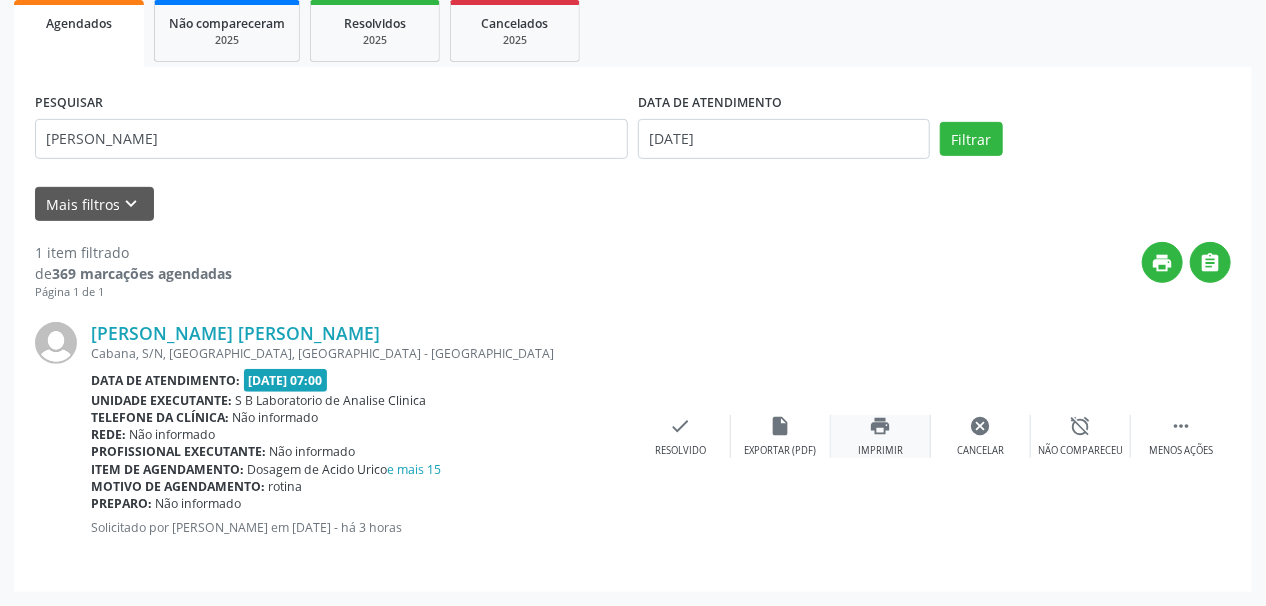 click on "print
Imprimir" at bounding box center [881, 436] 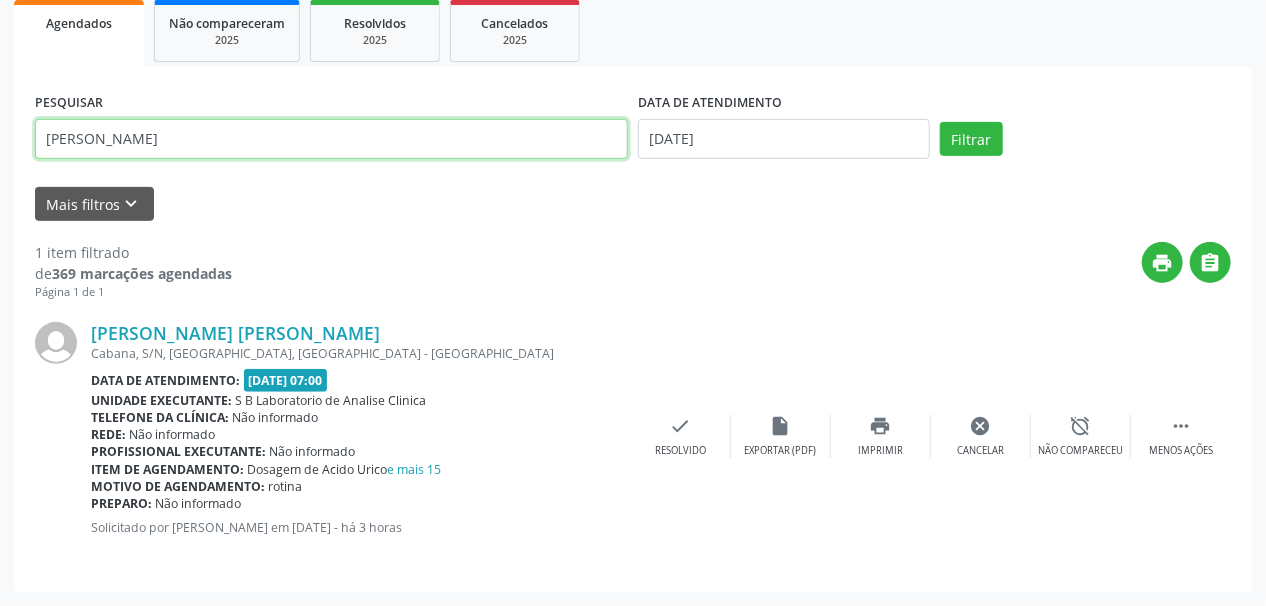 drag, startPoint x: 334, startPoint y: 146, endPoint x: 8, endPoint y: 196, distance: 329.81207 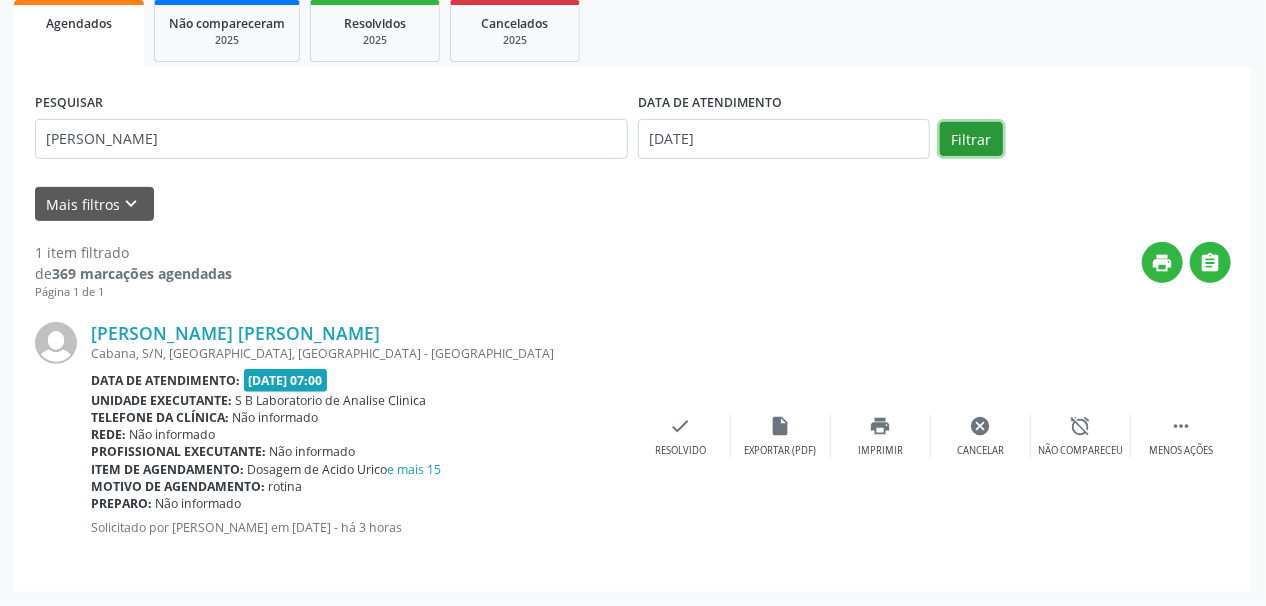 click on "Filtrar" at bounding box center (971, 139) 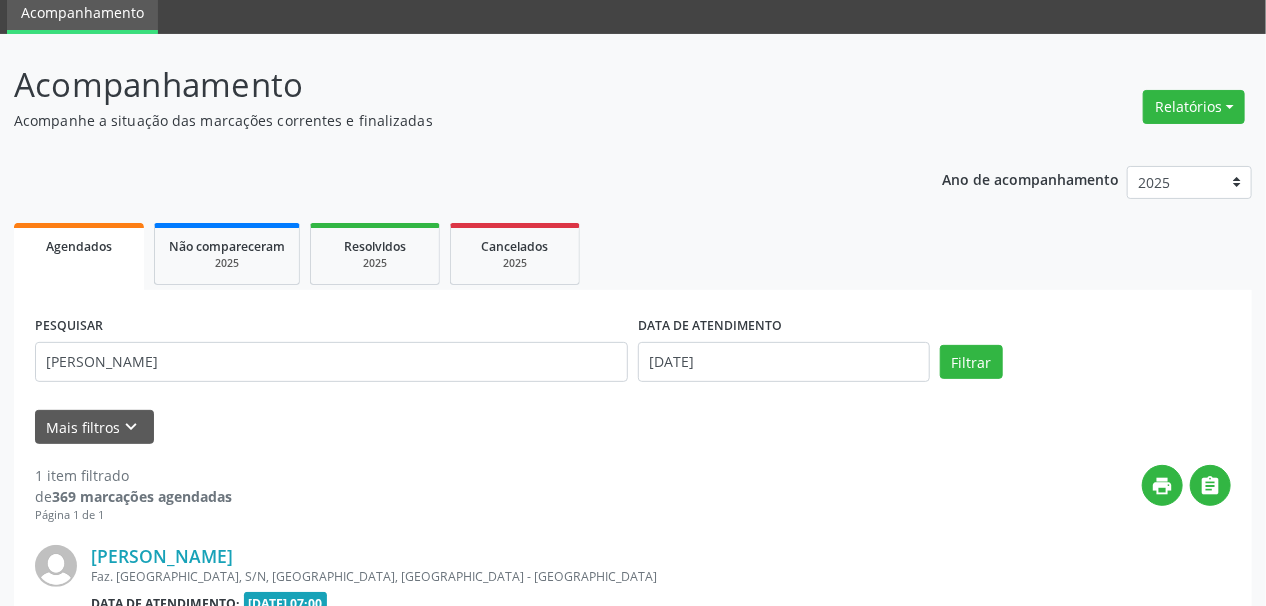 scroll, scrollTop: 299, scrollLeft: 0, axis: vertical 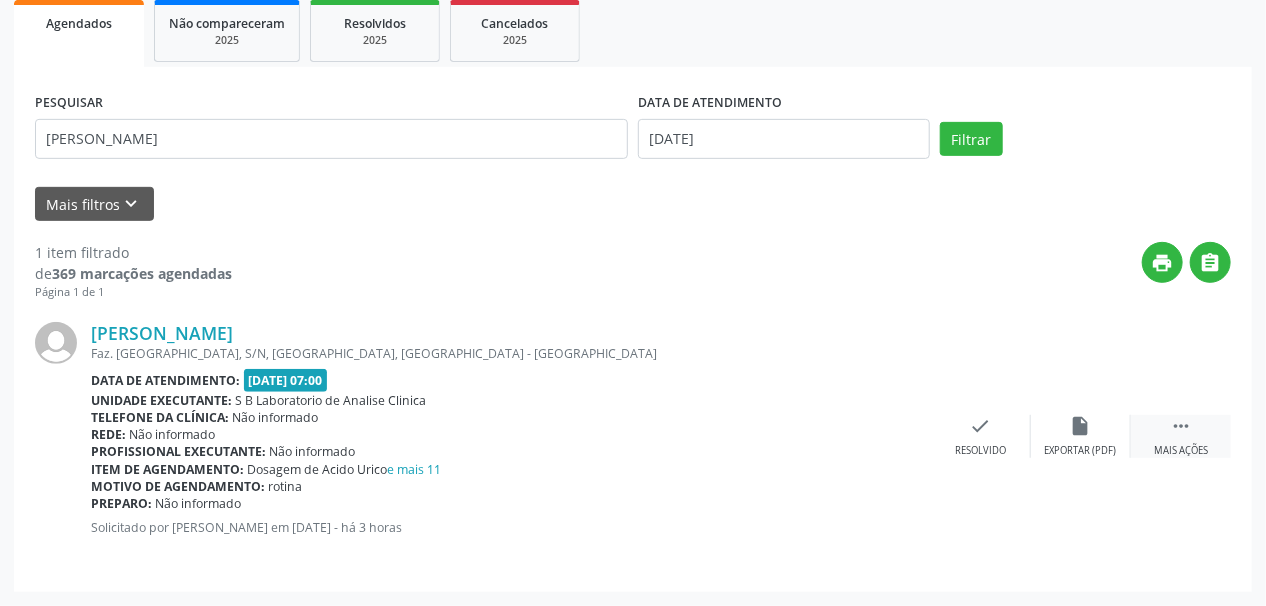click on "" at bounding box center (1181, 426) 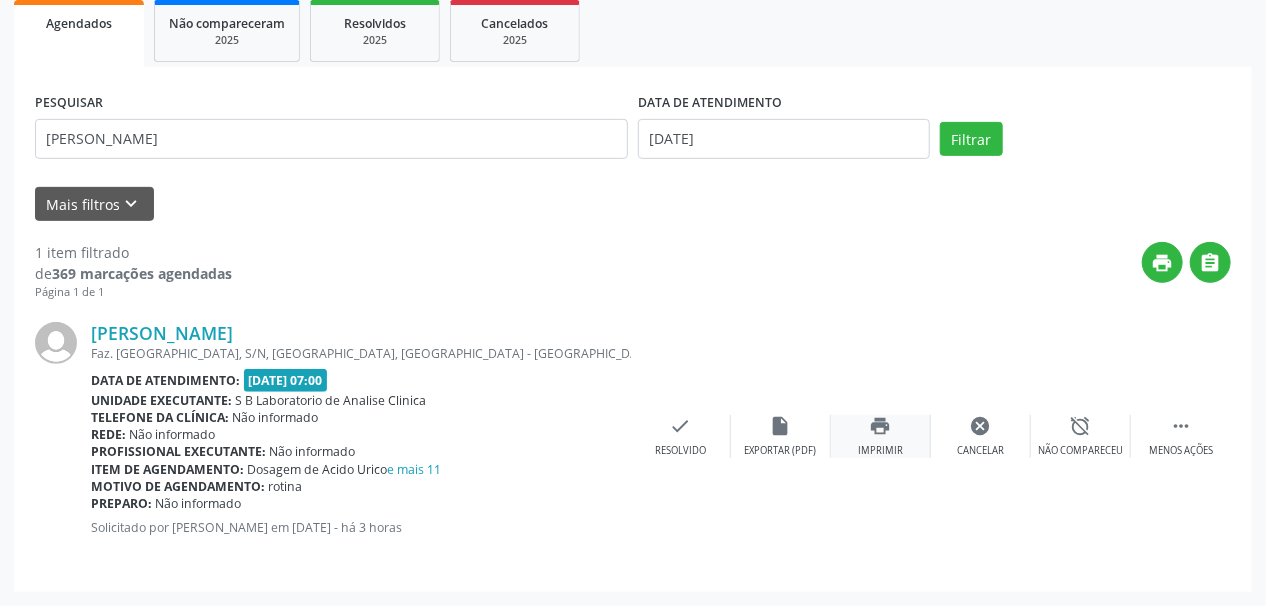 click on "print
Imprimir" at bounding box center (881, 436) 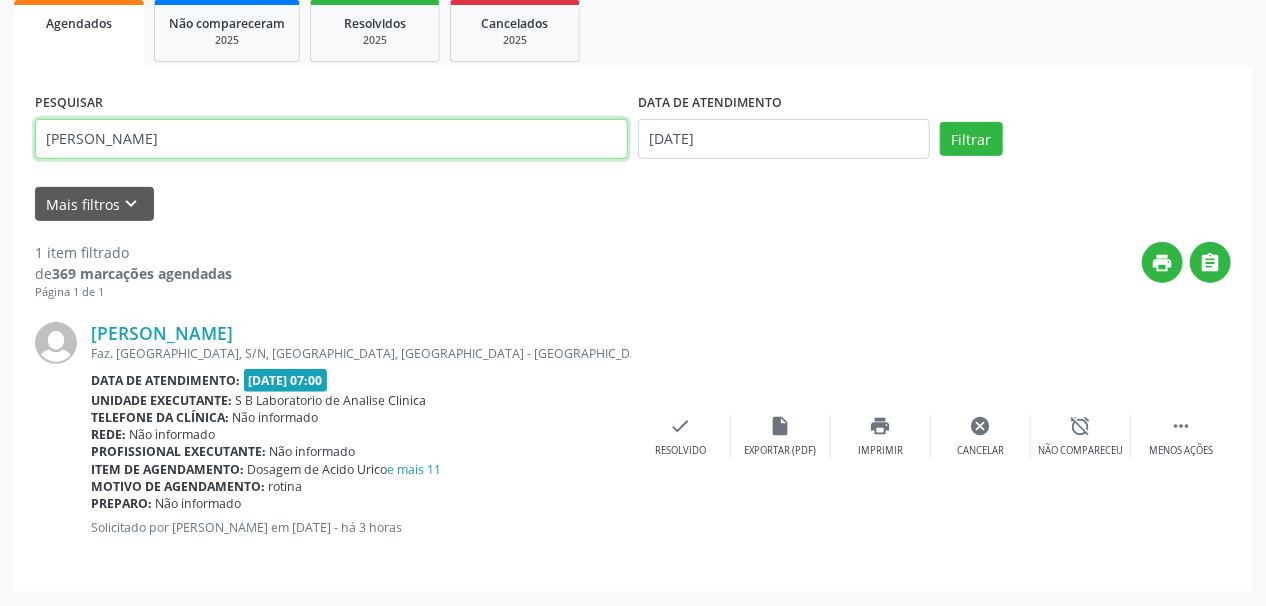 drag, startPoint x: 232, startPoint y: 152, endPoint x: 0, endPoint y: 162, distance: 232.21542 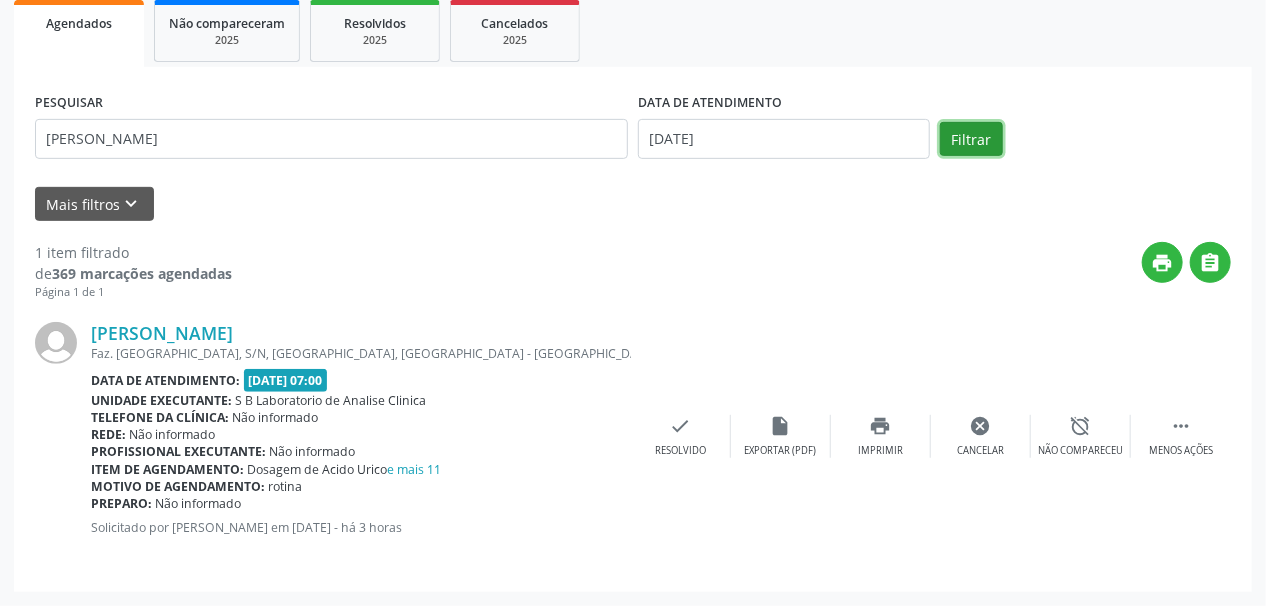 click on "Filtrar" at bounding box center [971, 139] 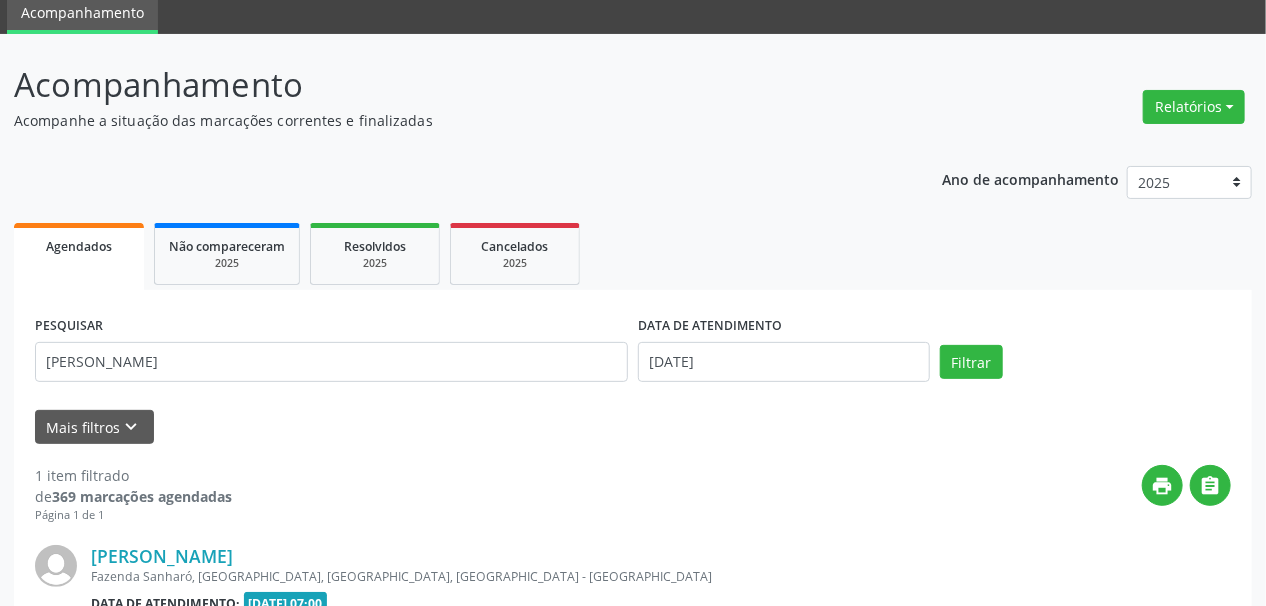 scroll, scrollTop: 299, scrollLeft: 0, axis: vertical 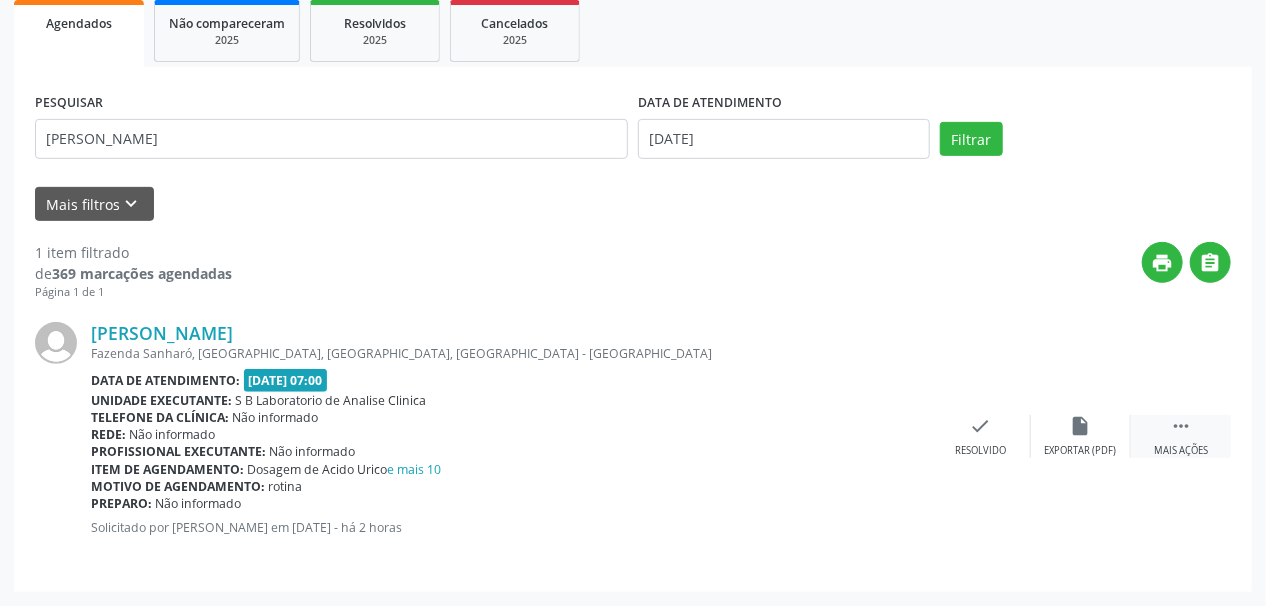 click on "Mais ações" at bounding box center [1181, 451] 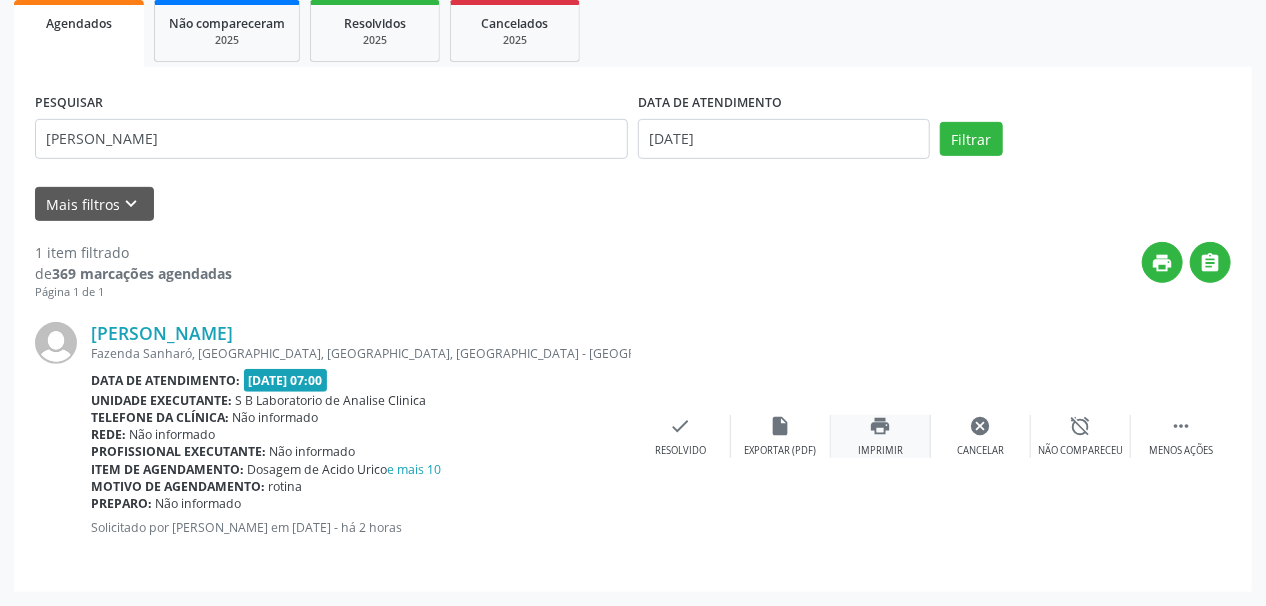 click on "Imprimir" at bounding box center [880, 451] 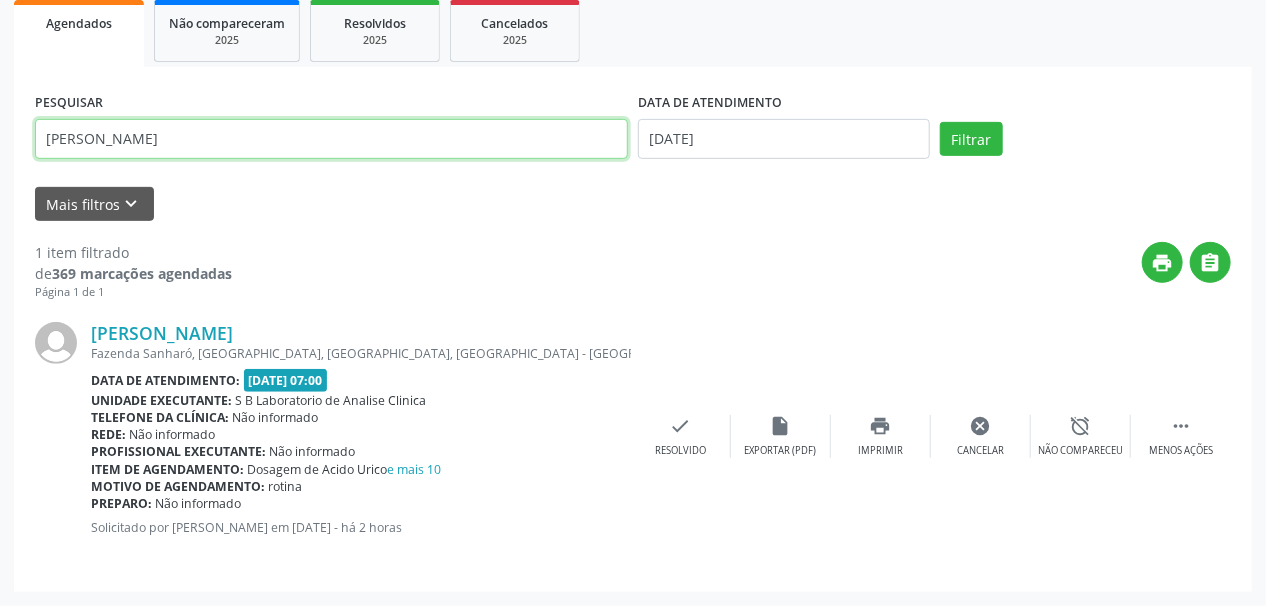drag, startPoint x: 253, startPoint y: 140, endPoint x: 17, endPoint y: 146, distance: 236.07626 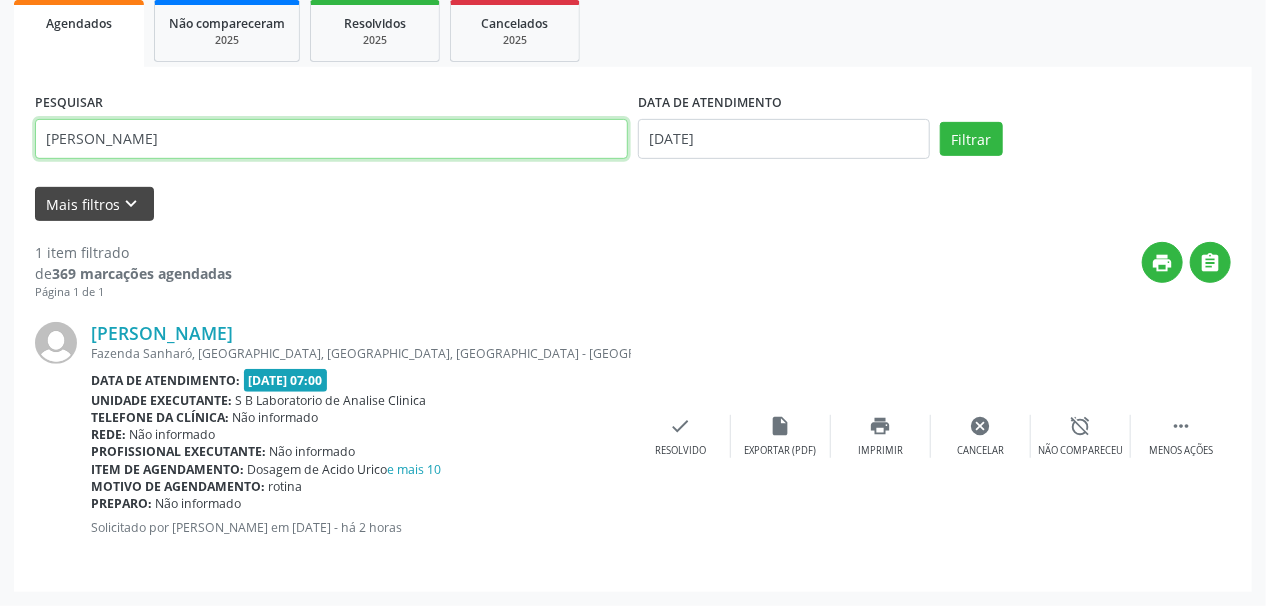 click on "Filtrar" at bounding box center [971, 139] 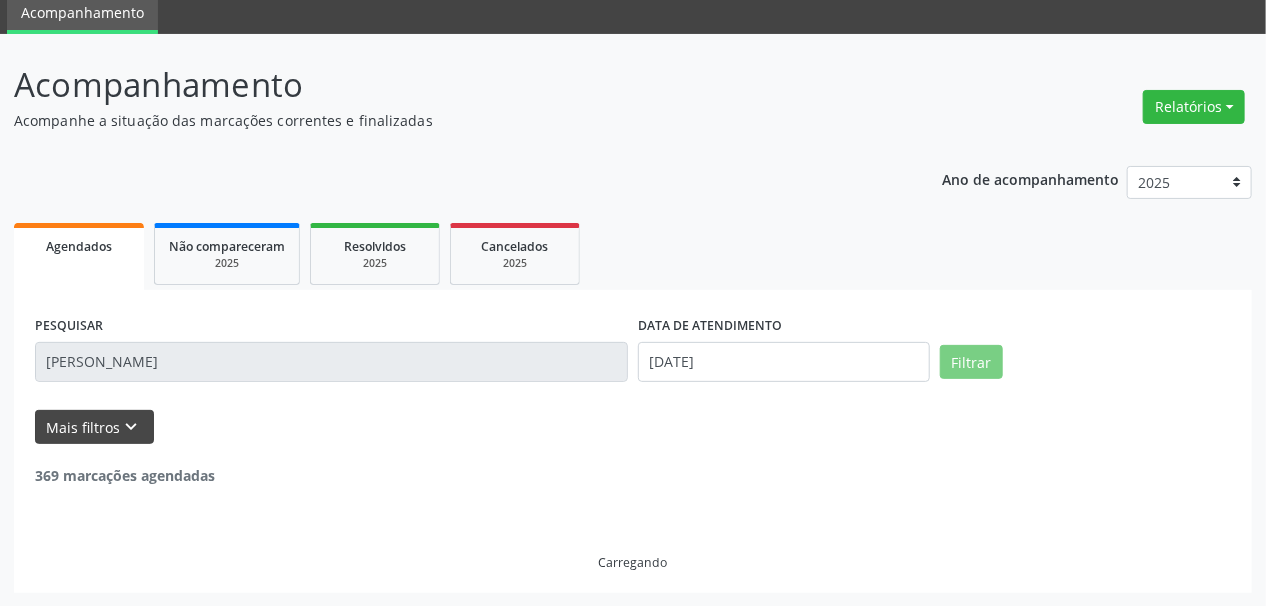 scroll, scrollTop: 299, scrollLeft: 0, axis: vertical 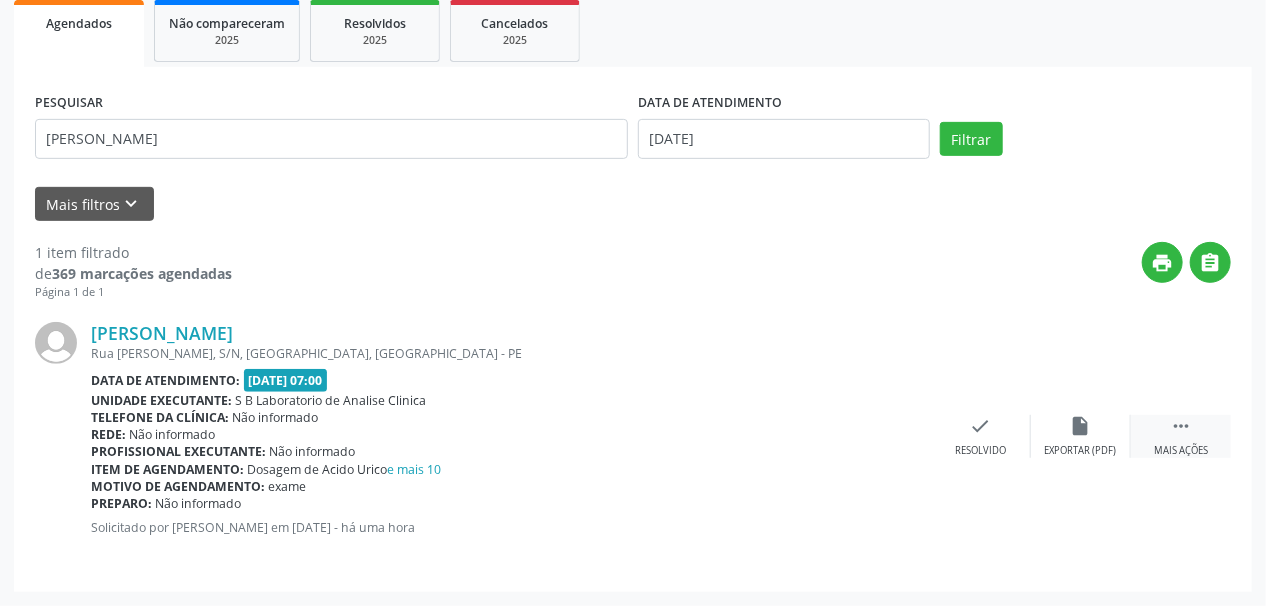 click on "
Mais ações" at bounding box center [1181, 436] 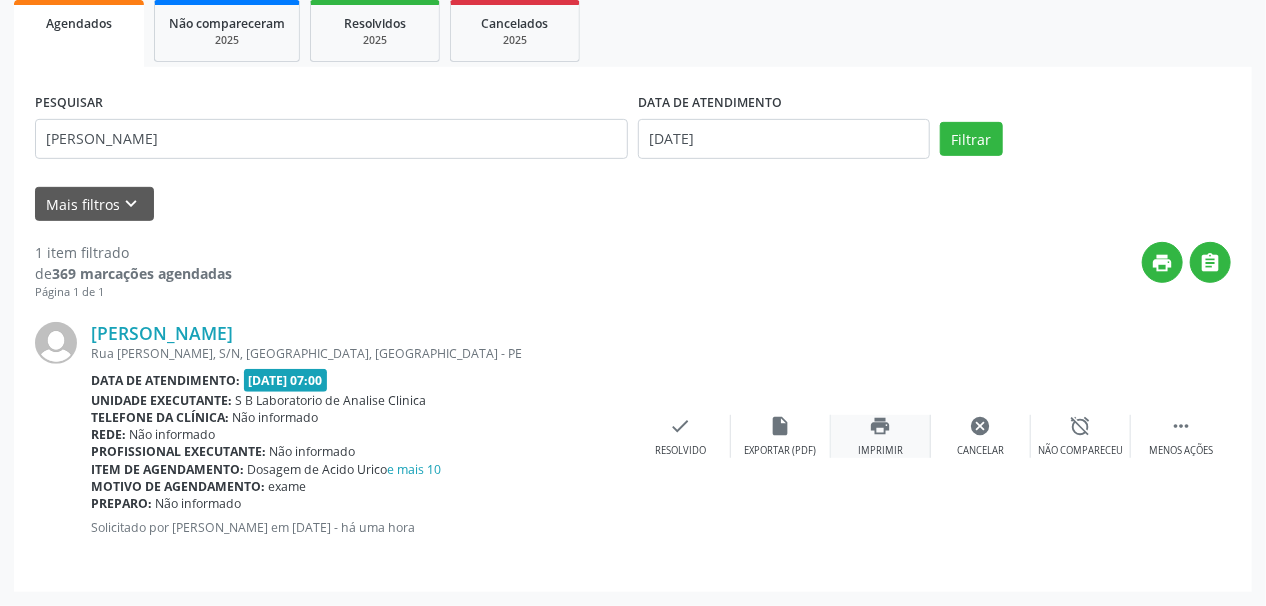 click on "print" at bounding box center (881, 426) 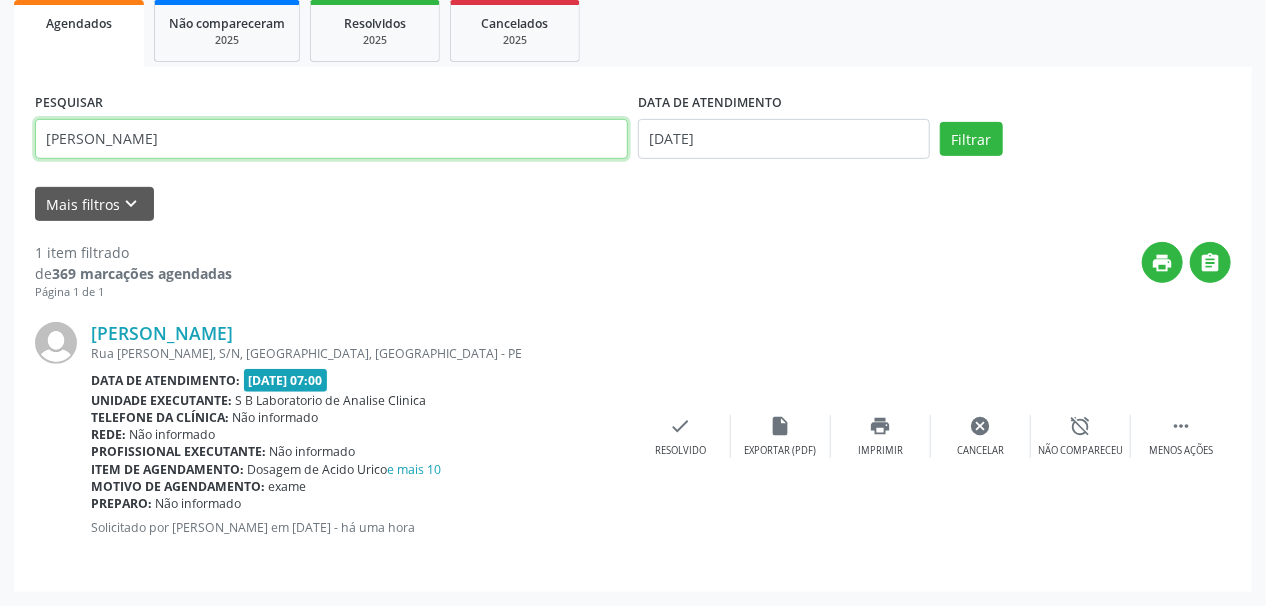 drag, startPoint x: 270, startPoint y: 133, endPoint x: 0, endPoint y: 130, distance: 270.01666 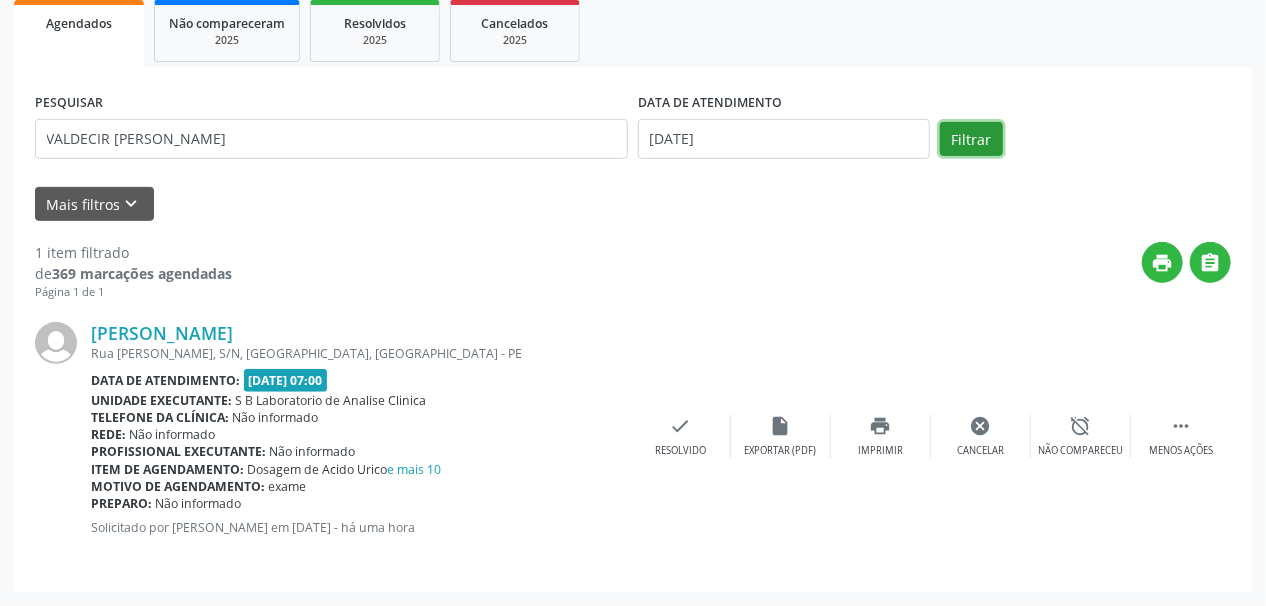 click on "Filtrar" at bounding box center [971, 139] 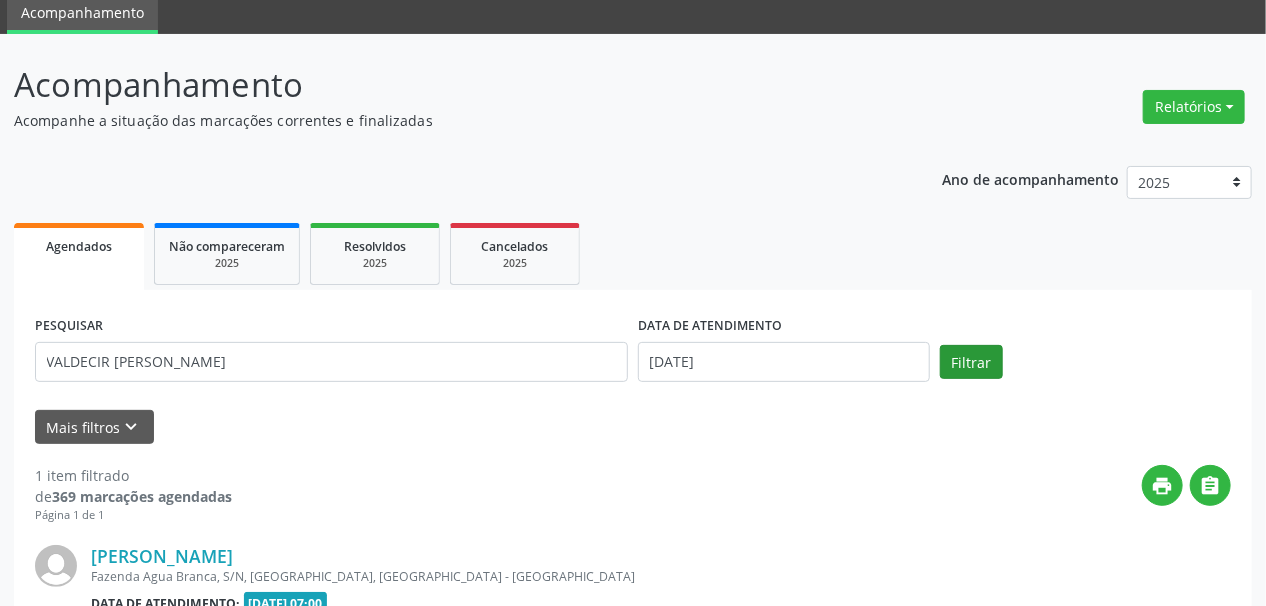 scroll, scrollTop: 299, scrollLeft: 0, axis: vertical 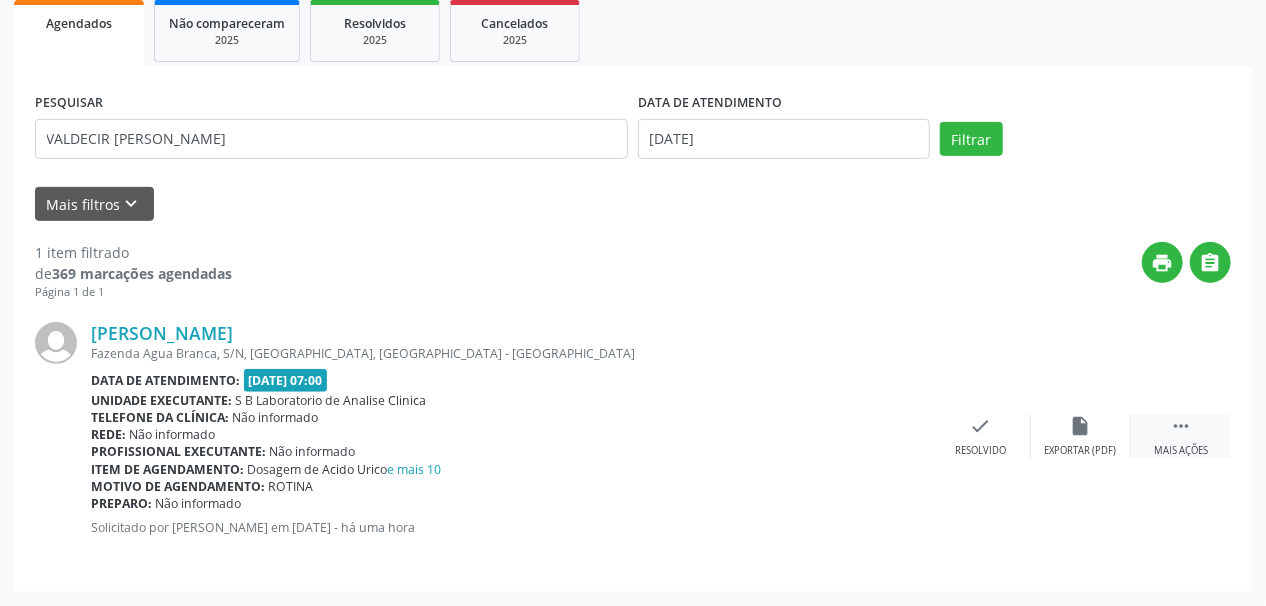 click on "Mais ações" at bounding box center (1181, 451) 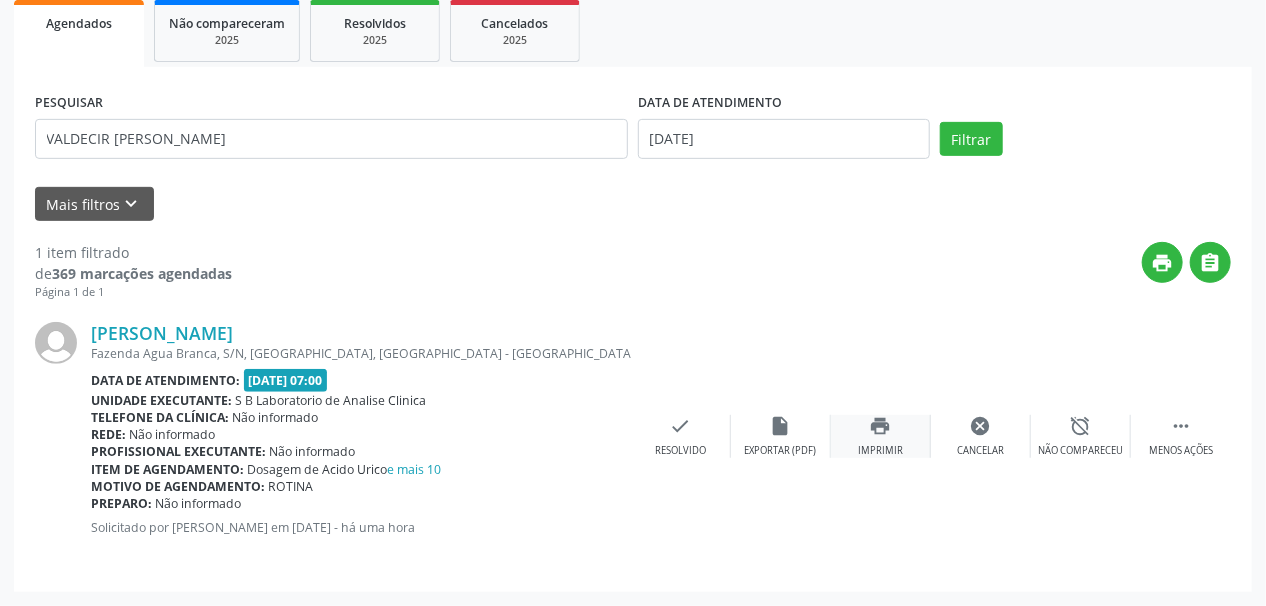 click on "print
Imprimir" at bounding box center (881, 436) 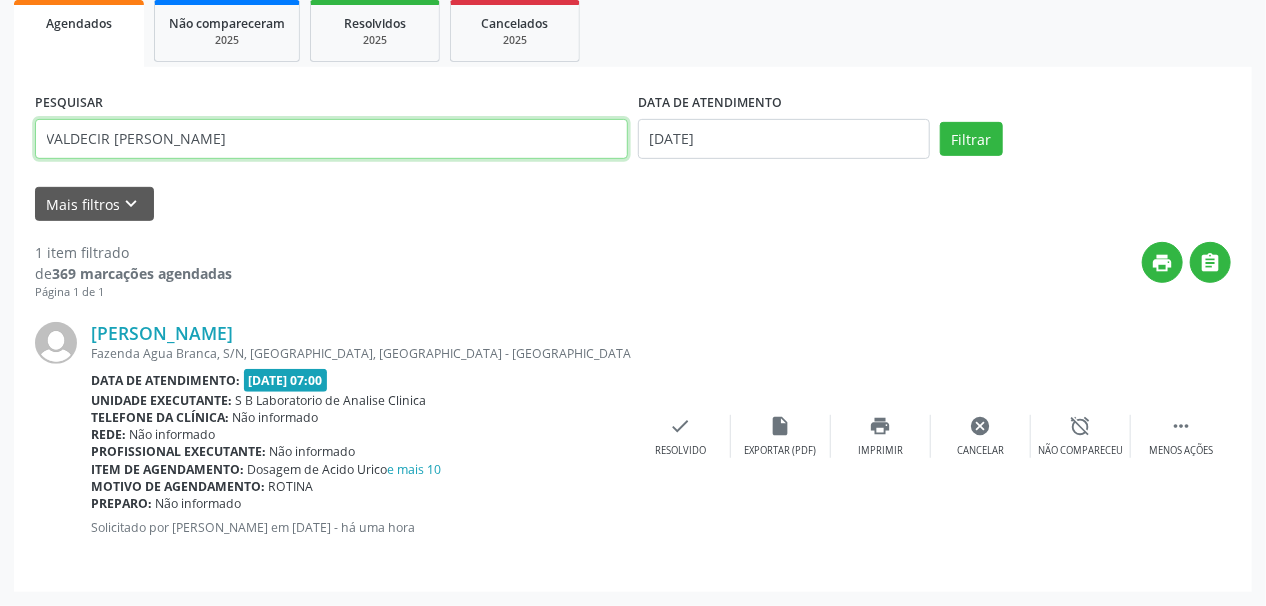 drag, startPoint x: 331, startPoint y: 139, endPoint x: 0, endPoint y: 192, distance: 335.21634 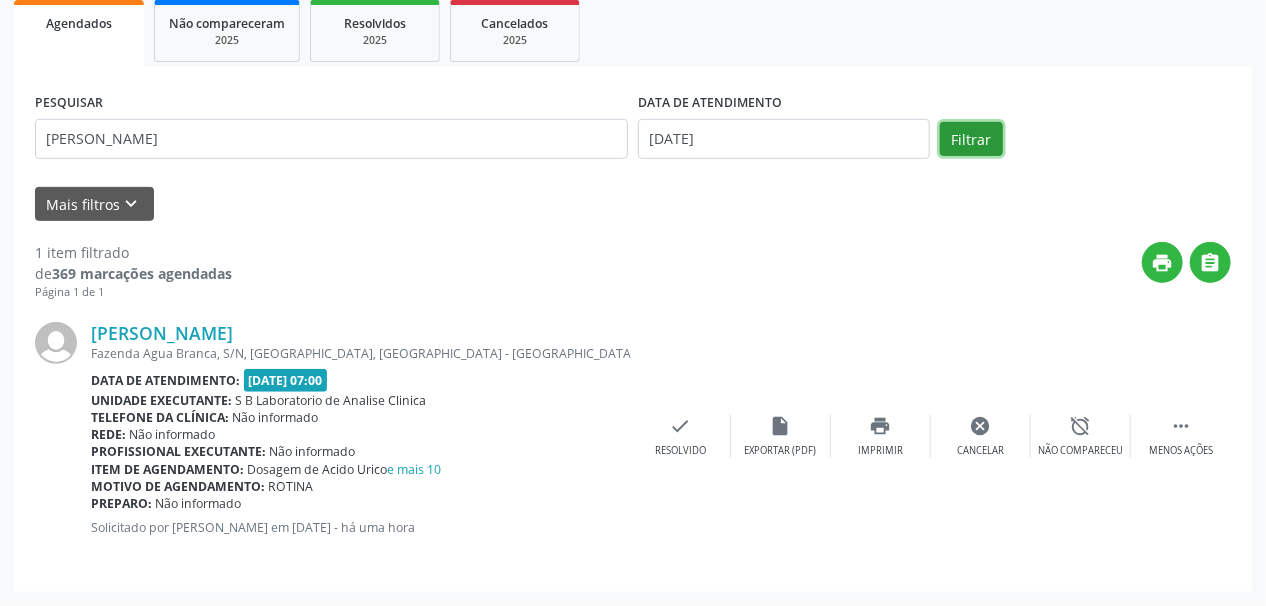 click on "Filtrar" at bounding box center [971, 139] 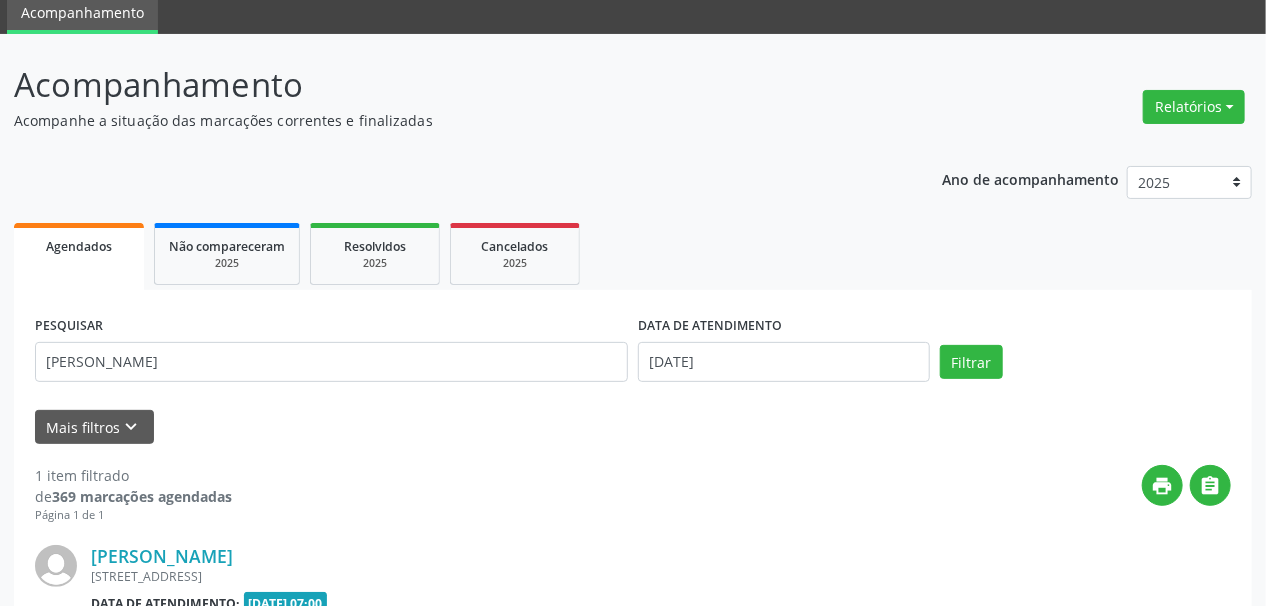 scroll, scrollTop: 299, scrollLeft: 0, axis: vertical 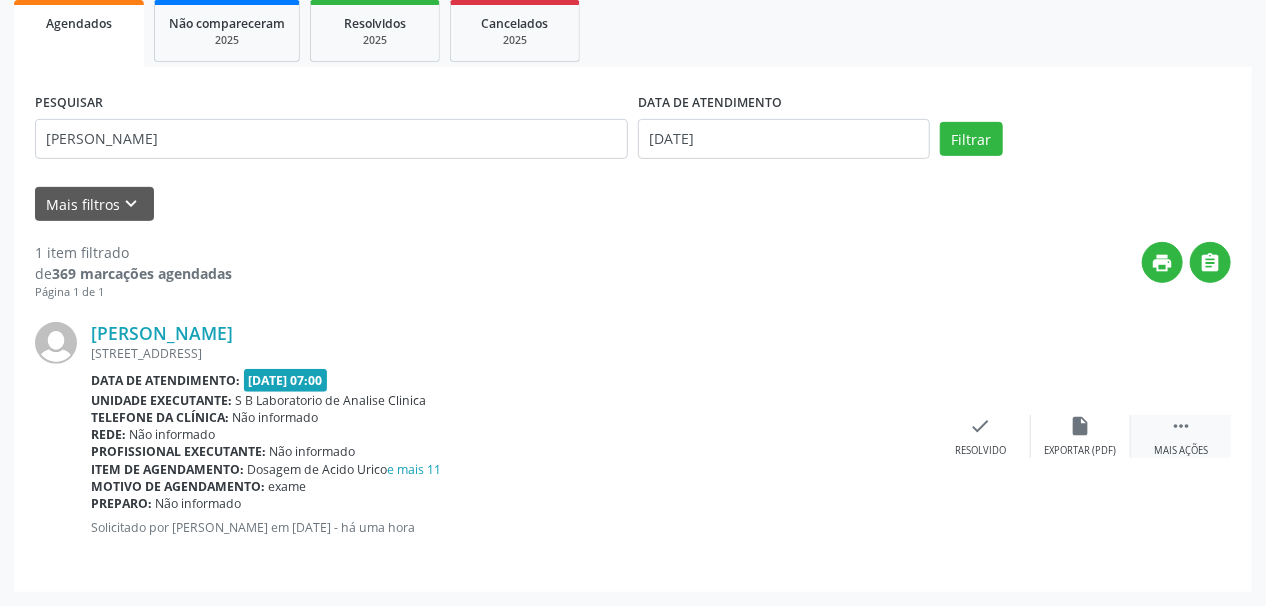 click on "
Mais ações" at bounding box center (1181, 436) 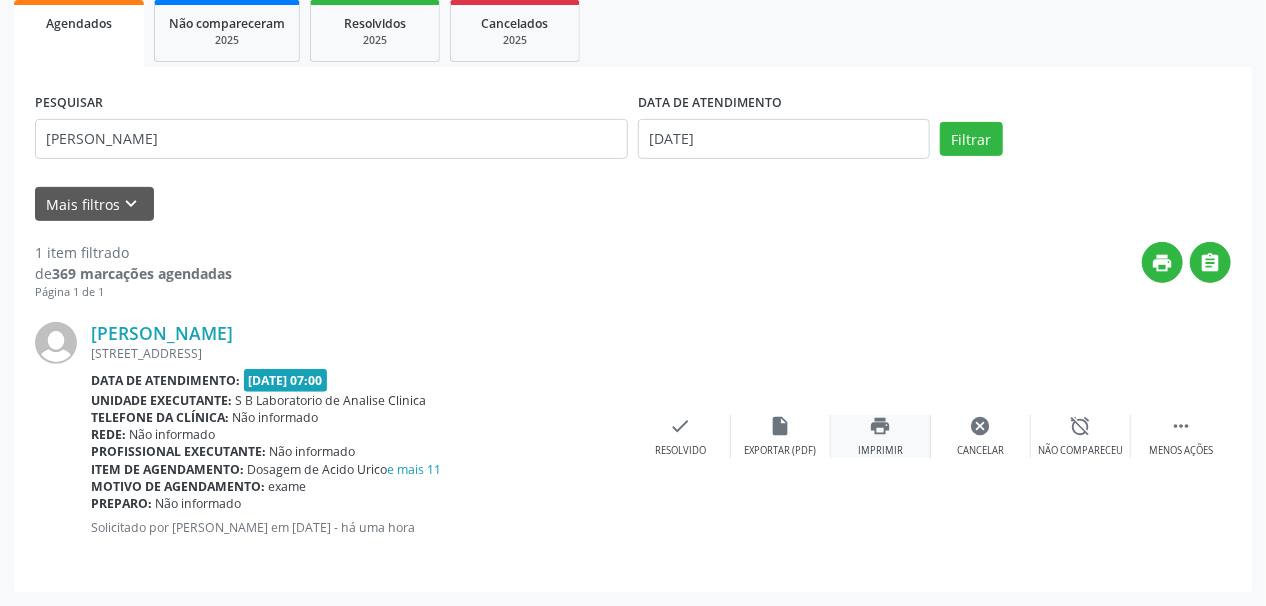 click on "print" at bounding box center [881, 426] 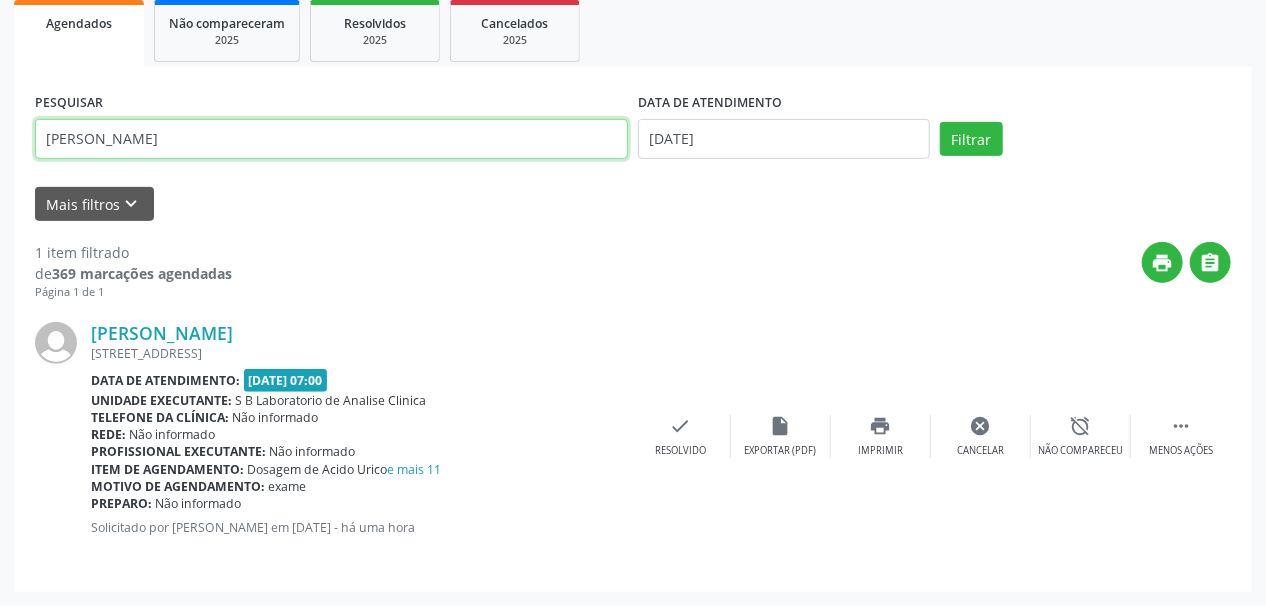 drag, startPoint x: 196, startPoint y: 139, endPoint x: 0, endPoint y: 162, distance: 197.34488 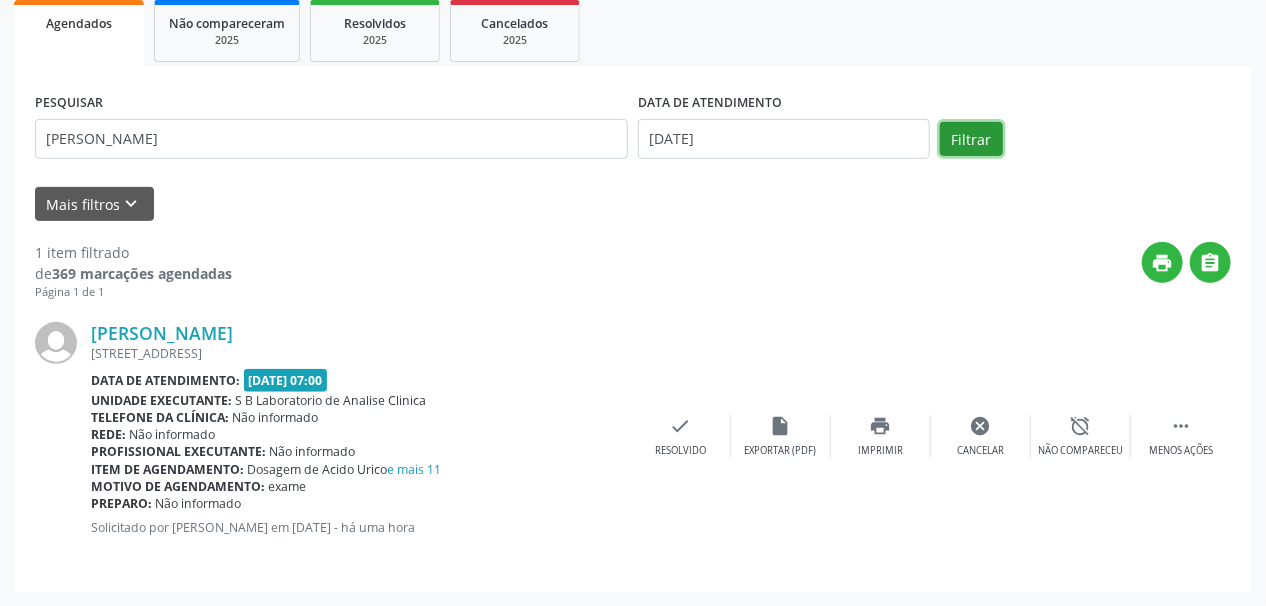 click on "Filtrar" at bounding box center [971, 139] 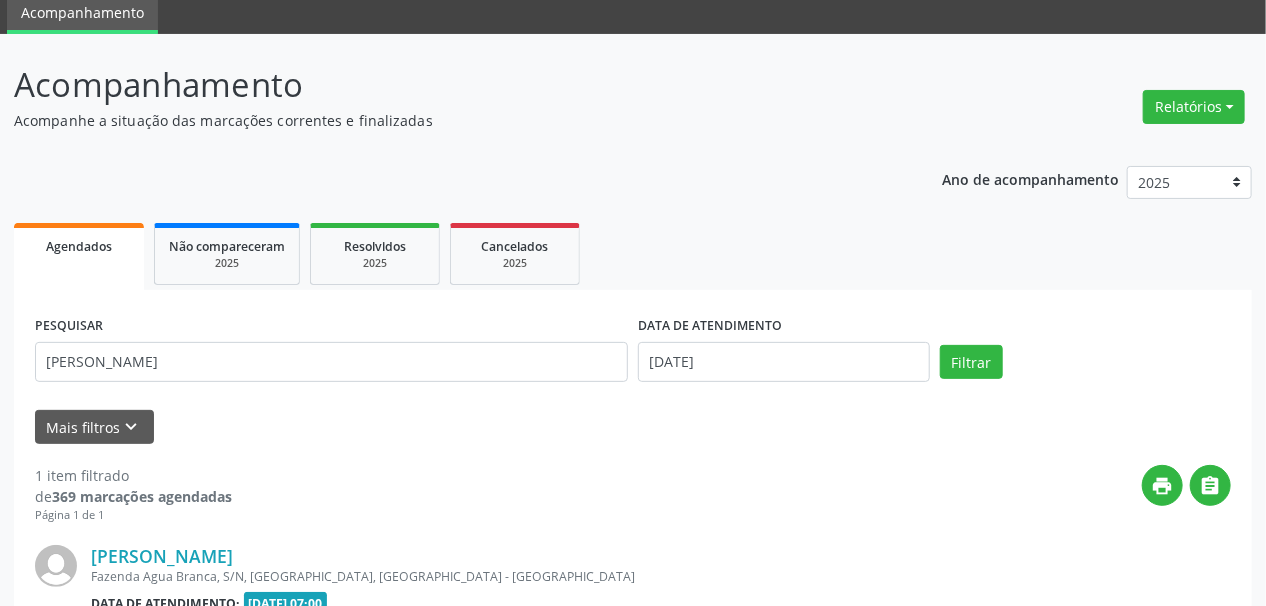 scroll, scrollTop: 299, scrollLeft: 0, axis: vertical 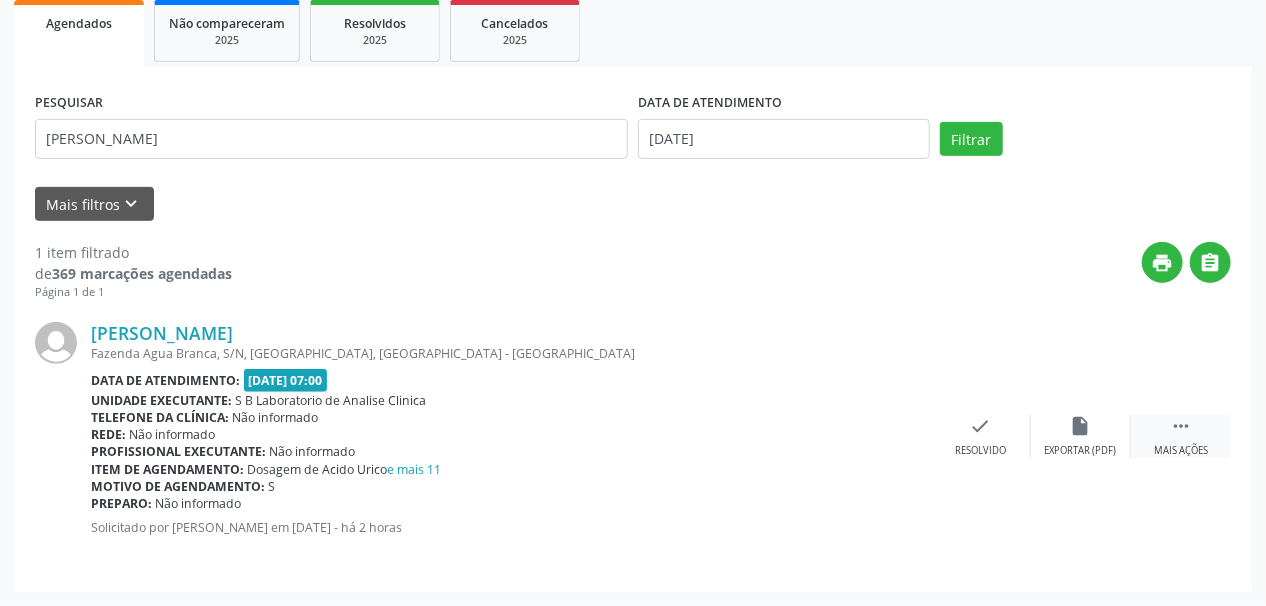 click on "" at bounding box center (1181, 426) 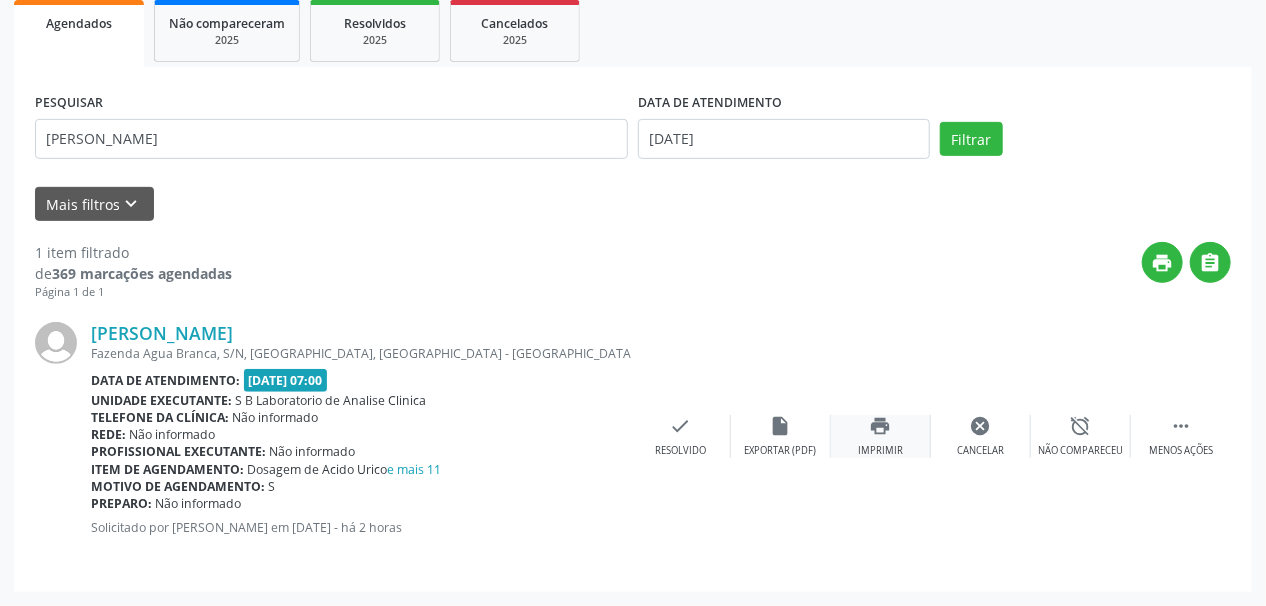 click on "print
Imprimir" at bounding box center (881, 436) 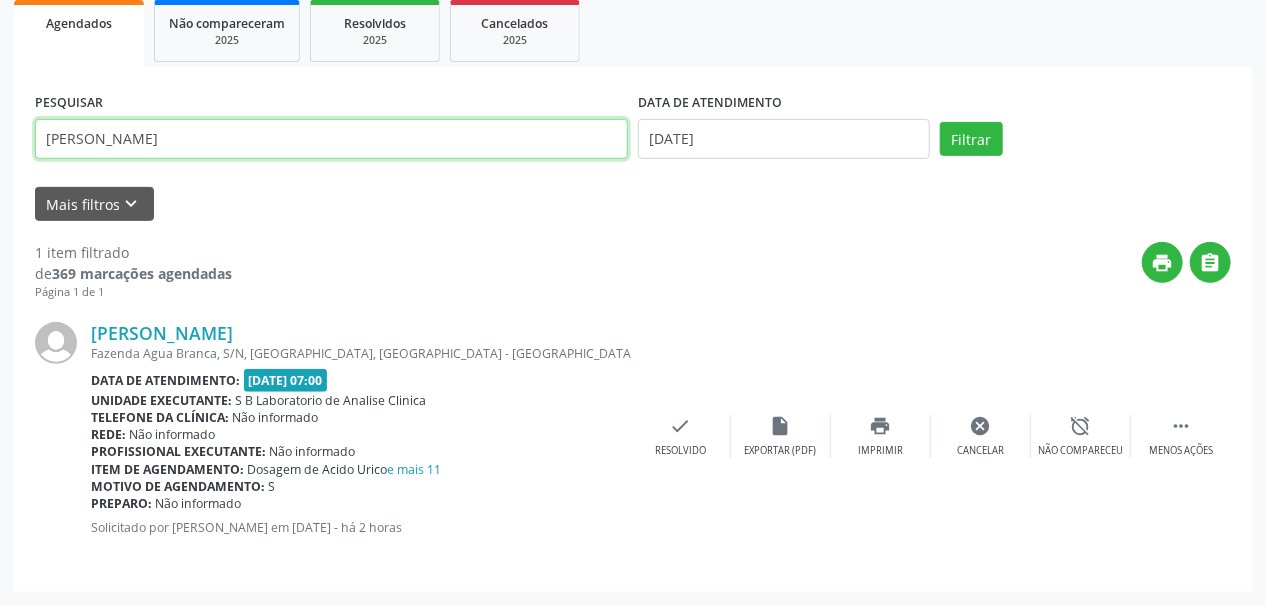 drag, startPoint x: 224, startPoint y: 136, endPoint x: 0, endPoint y: 145, distance: 224.18073 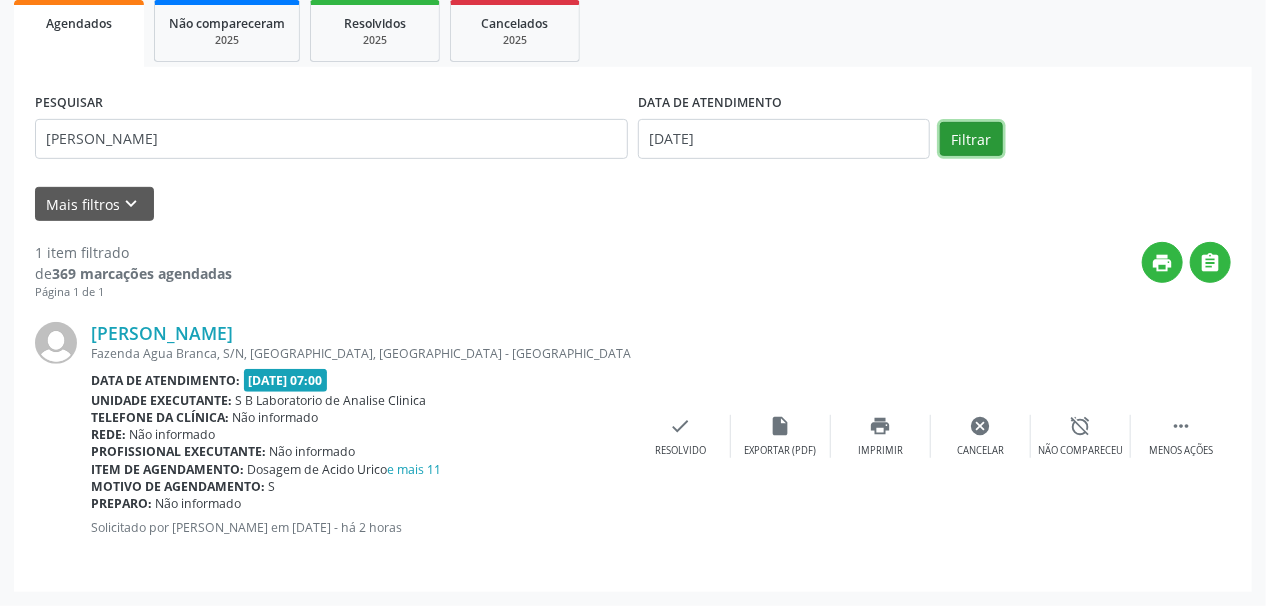 click on "Filtrar" at bounding box center (971, 139) 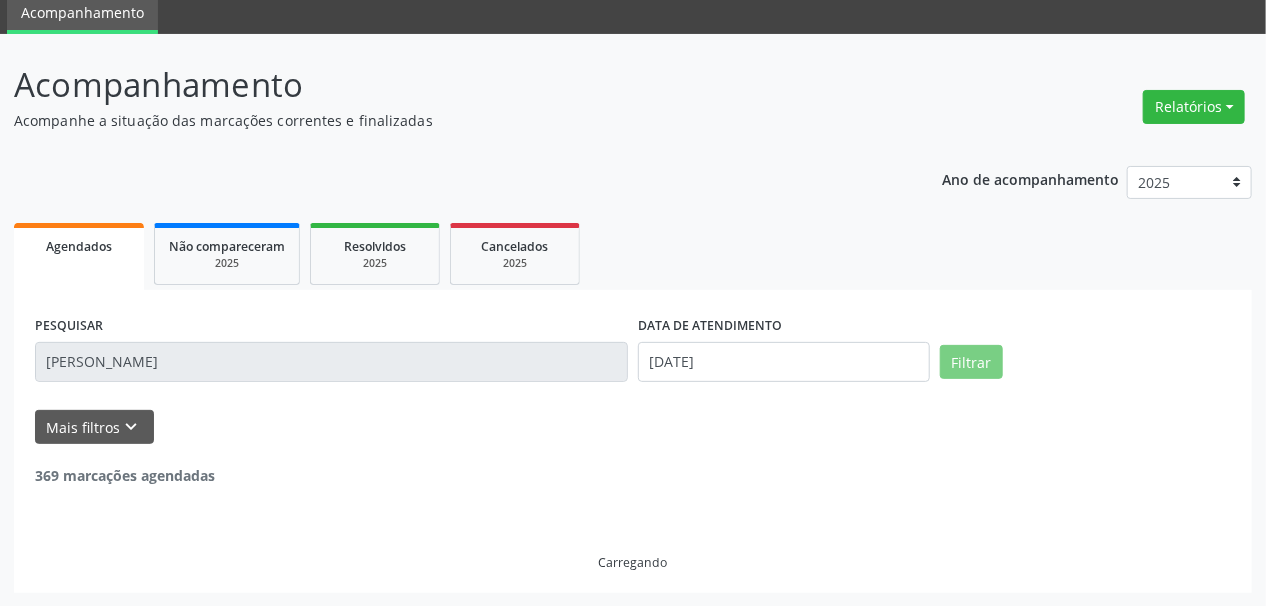 scroll, scrollTop: 299, scrollLeft: 0, axis: vertical 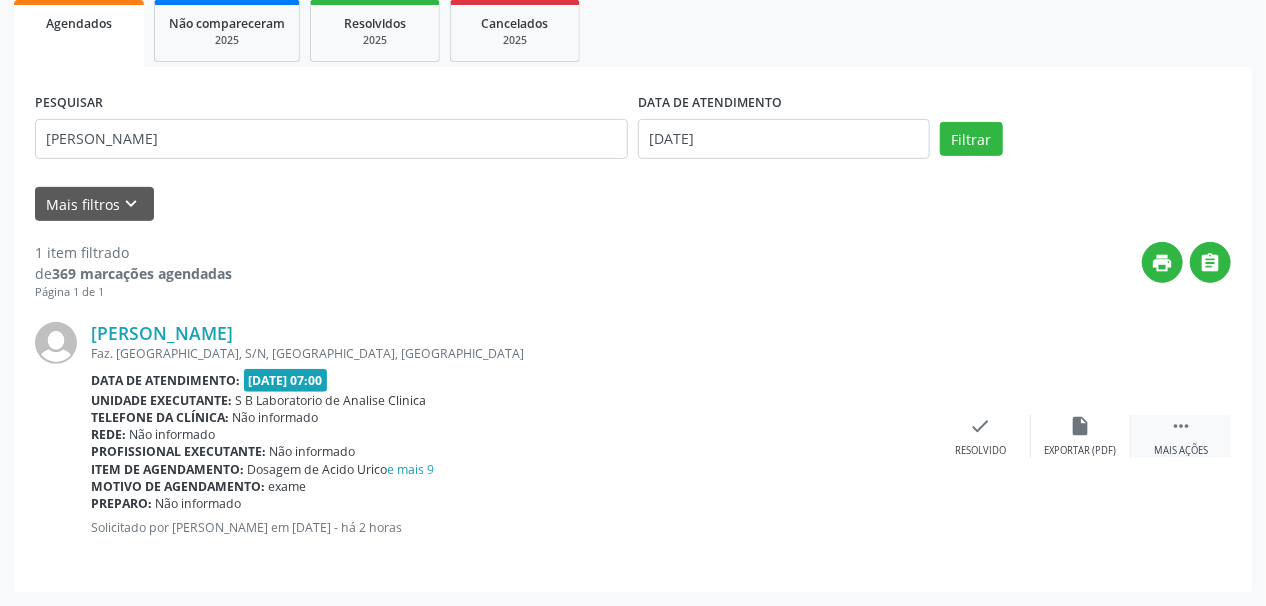 click on "" at bounding box center [1181, 426] 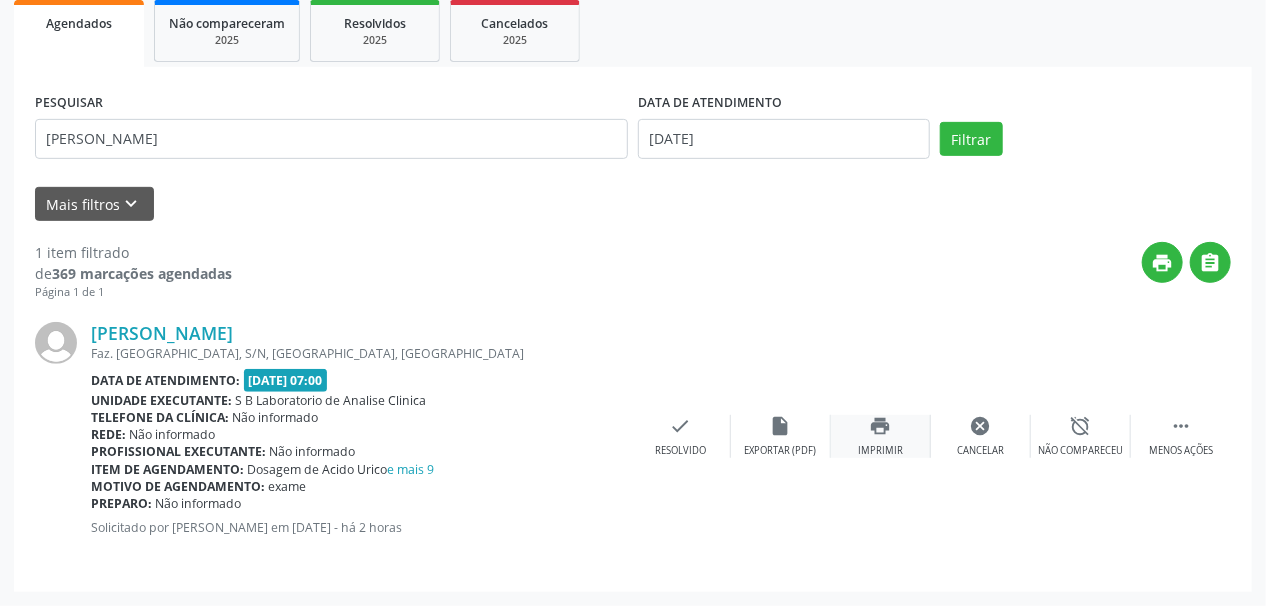 click on "print" at bounding box center (881, 426) 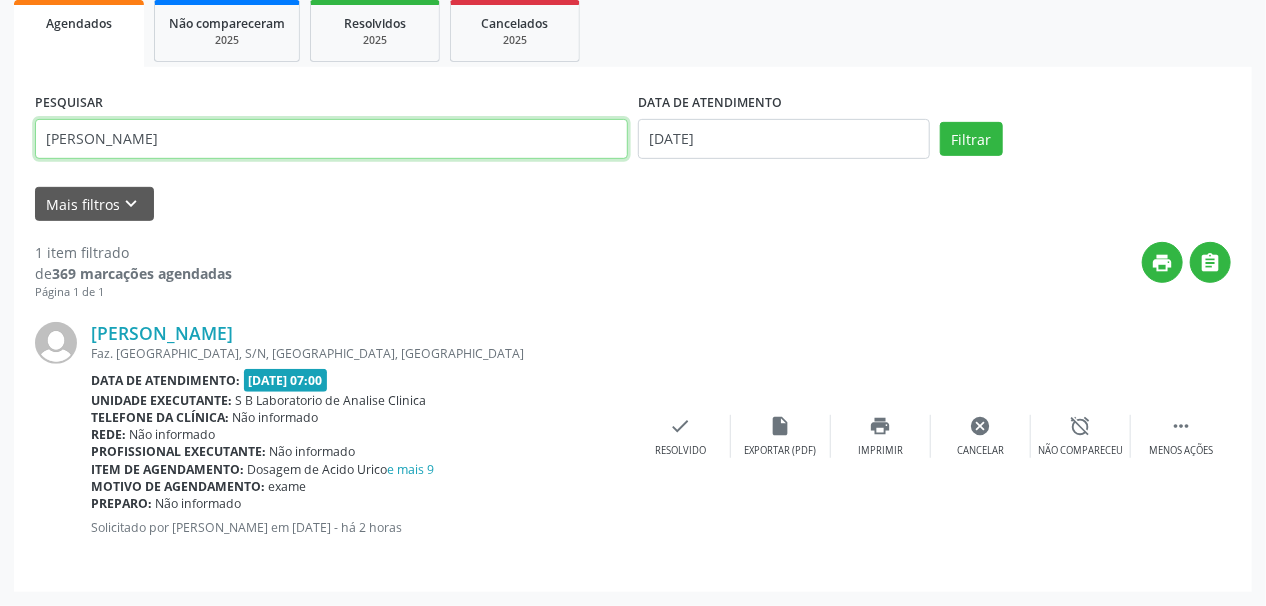 drag, startPoint x: 251, startPoint y: 140, endPoint x: 0, endPoint y: 180, distance: 254.16727 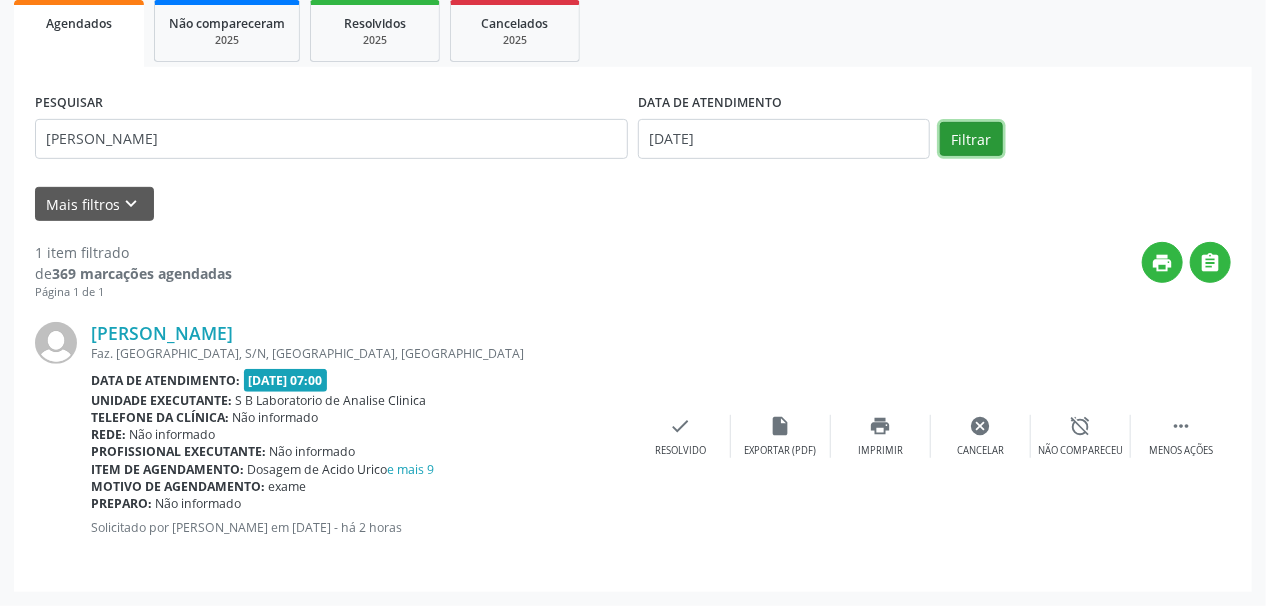 click on "Filtrar" at bounding box center (971, 139) 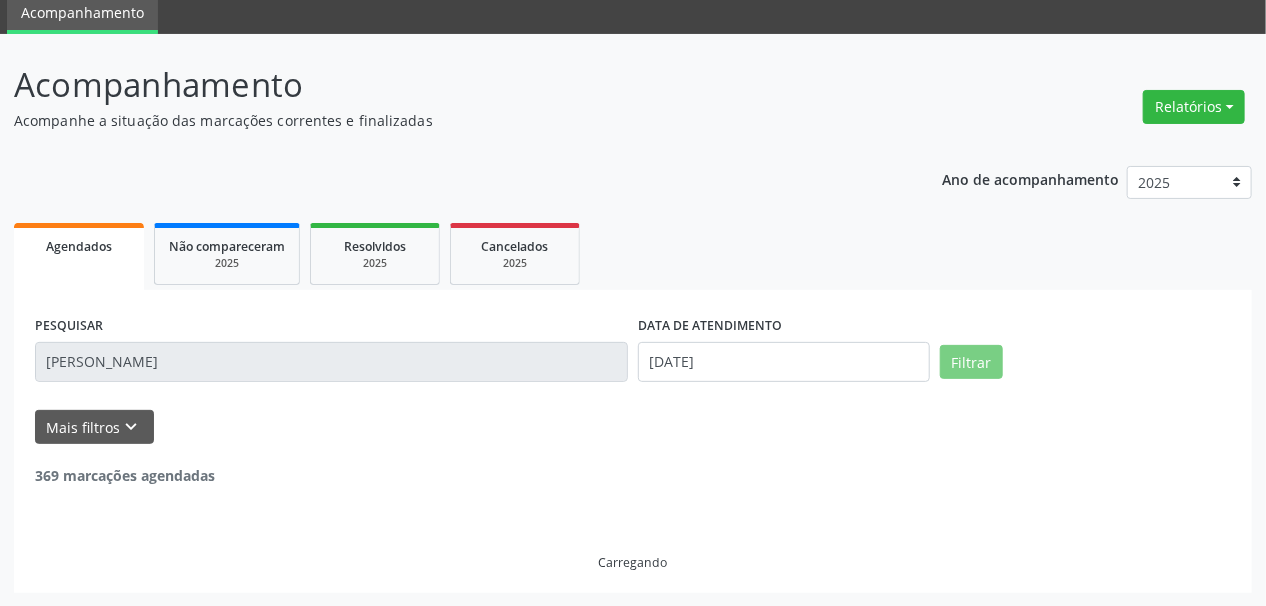 scroll, scrollTop: 299, scrollLeft: 0, axis: vertical 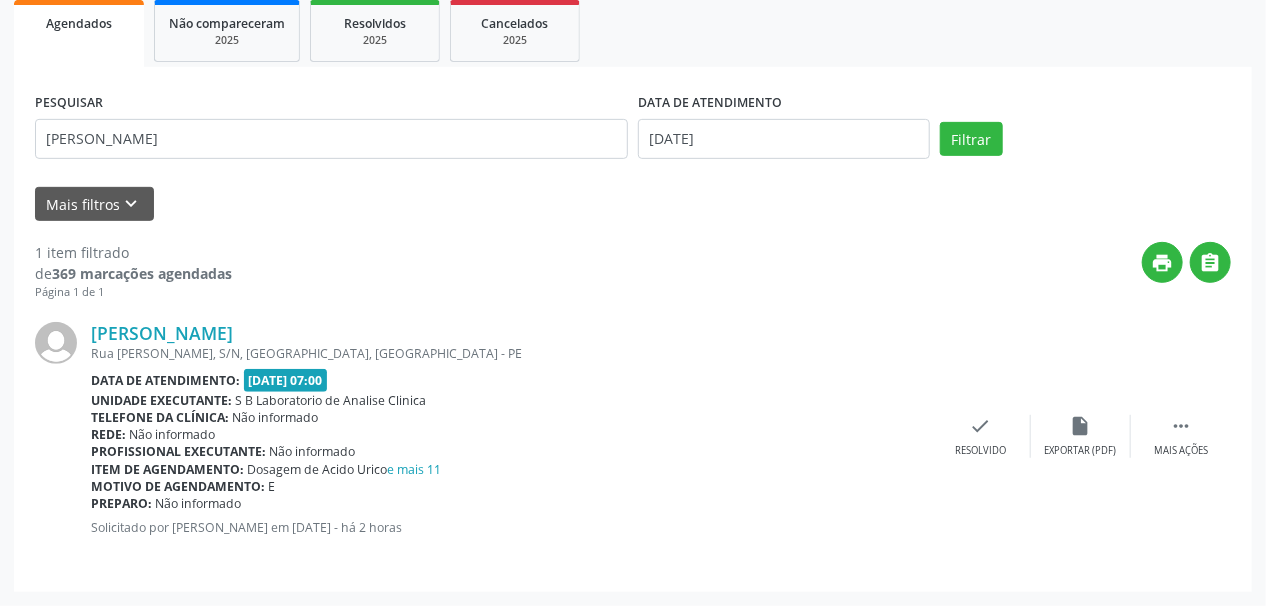 click on "Antonio Erivaldo Mourato
Rua Joao Mourato, S/N, Luanda, Serra Talhada - PE
Data de atendimento:
02/07/2025 - 07:00
Unidade executante:
S B Laboratorio de Analise Clinica
Telefone da clínica:
Não informado
Rede:
Não informado
Profissional executante:
Não informado
Item de agendamento:
Dosagem de Acido Urico
e mais 11
Motivo de agendamento:
E
Preparo:
Não informado
Solicitado por Thaynná Vasconcelos Alves Ferreira em 01/07/2025 - há 2 horas

Mais ações
insert_drive_file
Exportar (PDF)
check
Resolvido" at bounding box center (633, 436) 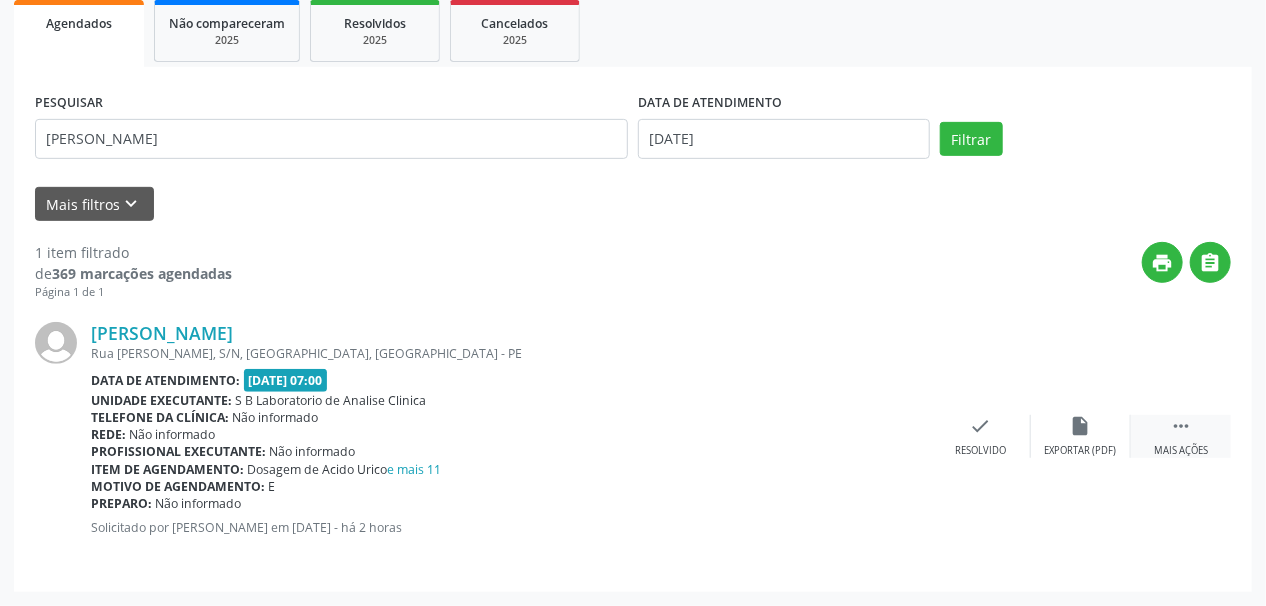 click on "
Mais ações" at bounding box center [1181, 436] 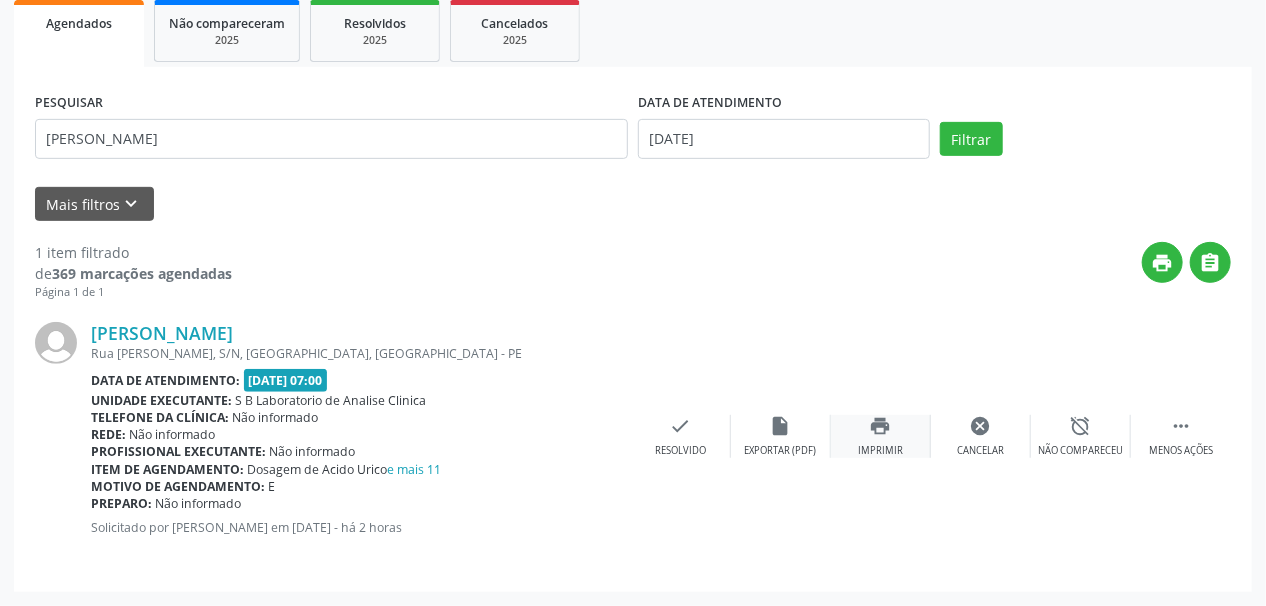 click on "print" at bounding box center (881, 426) 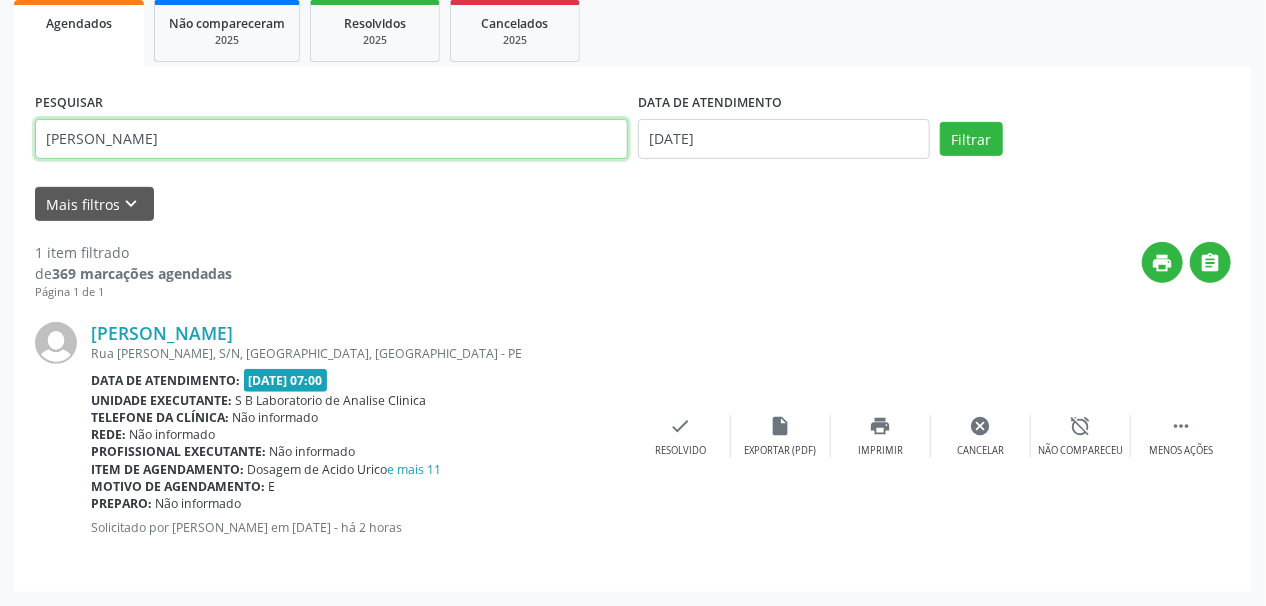 drag, startPoint x: 300, startPoint y: 151, endPoint x: 0, endPoint y: 196, distance: 303.35623 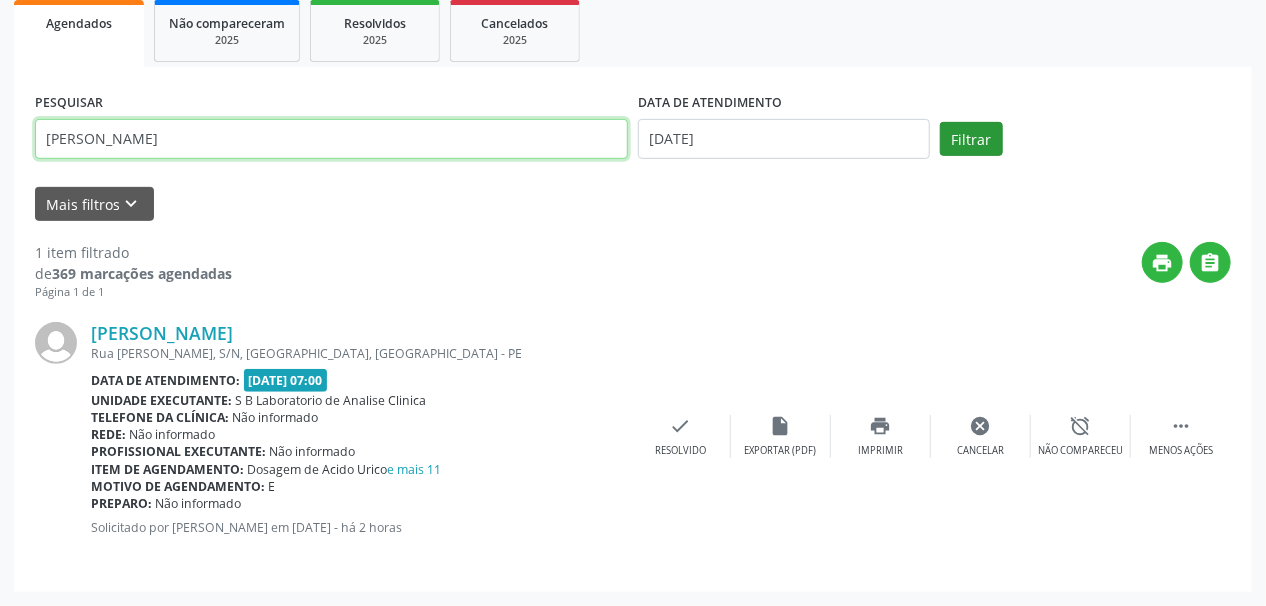 type on "MARIA DO SOCORRO DINO MOURATO" 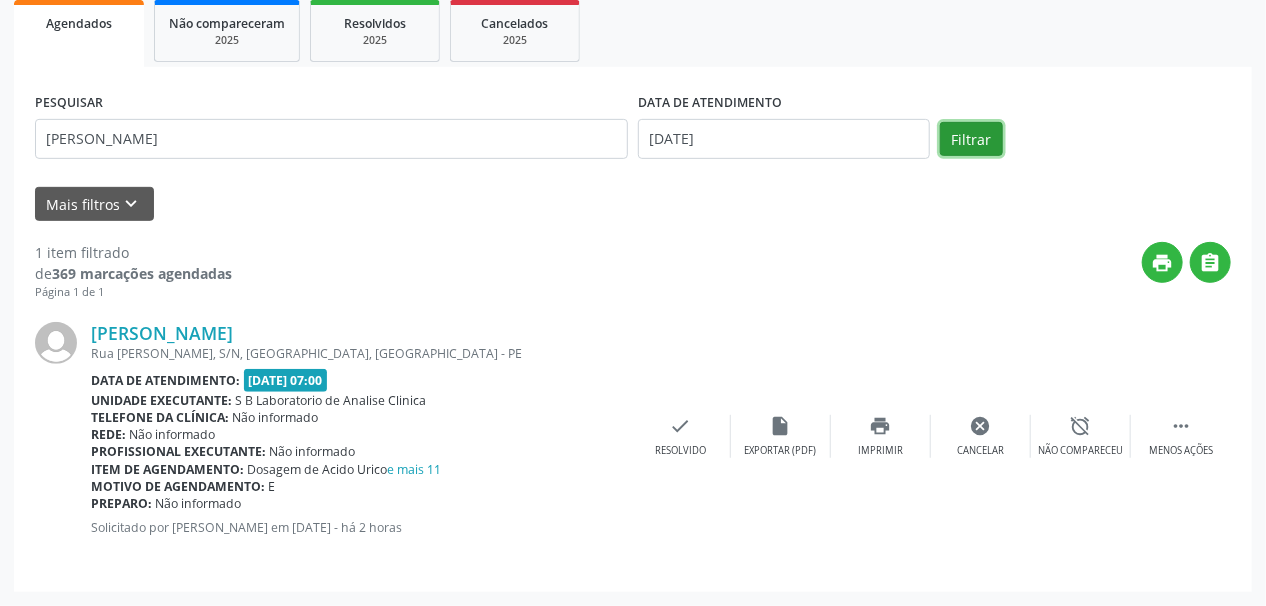 click on "Filtrar" at bounding box center [971, 139] 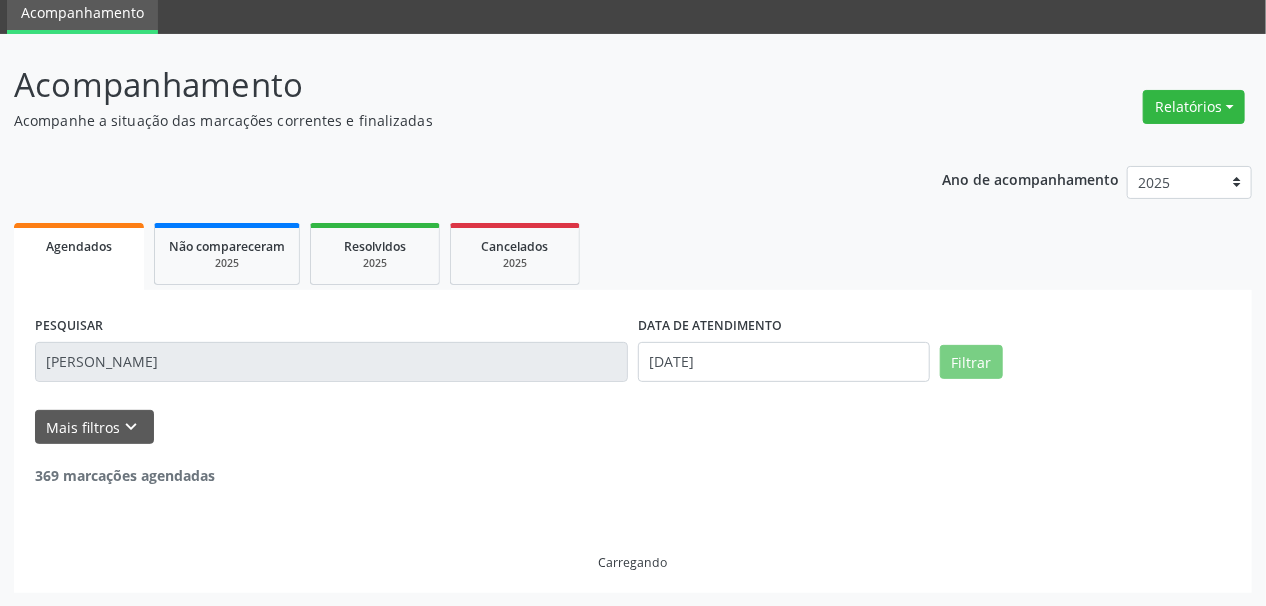 scroll, scrollTop: 299, scrollLeft: 0, axis: vertical 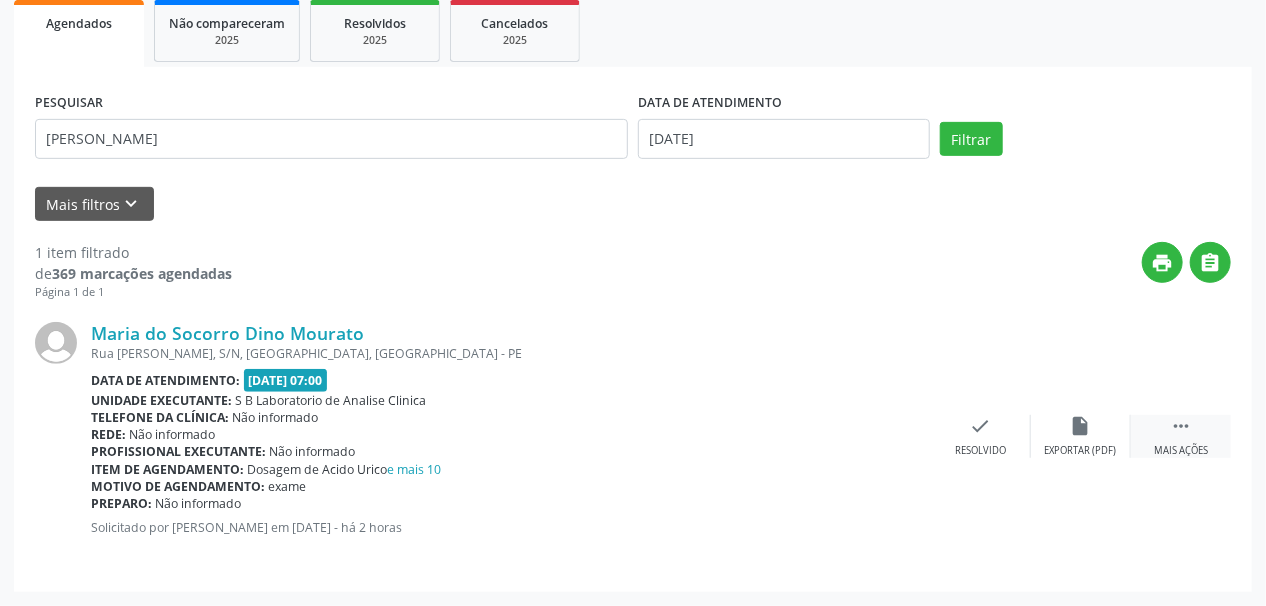 click on "
Mais ações" at bounding box center (1181, 436) 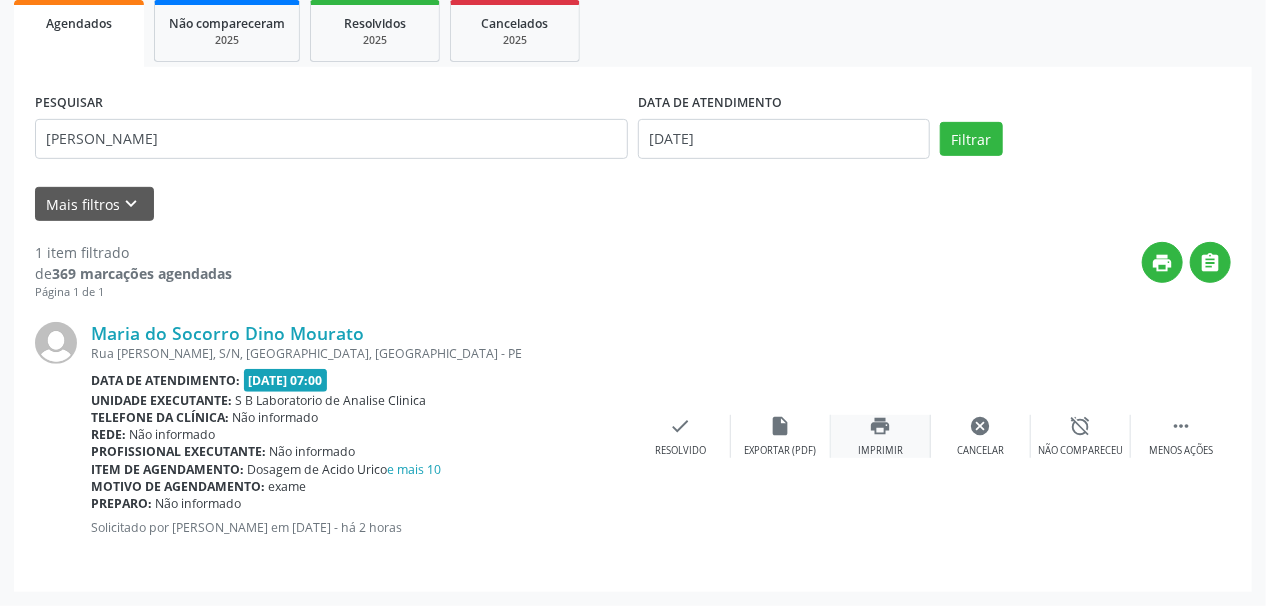 click on "print
Imprimir" at bounding box center (881, 436) 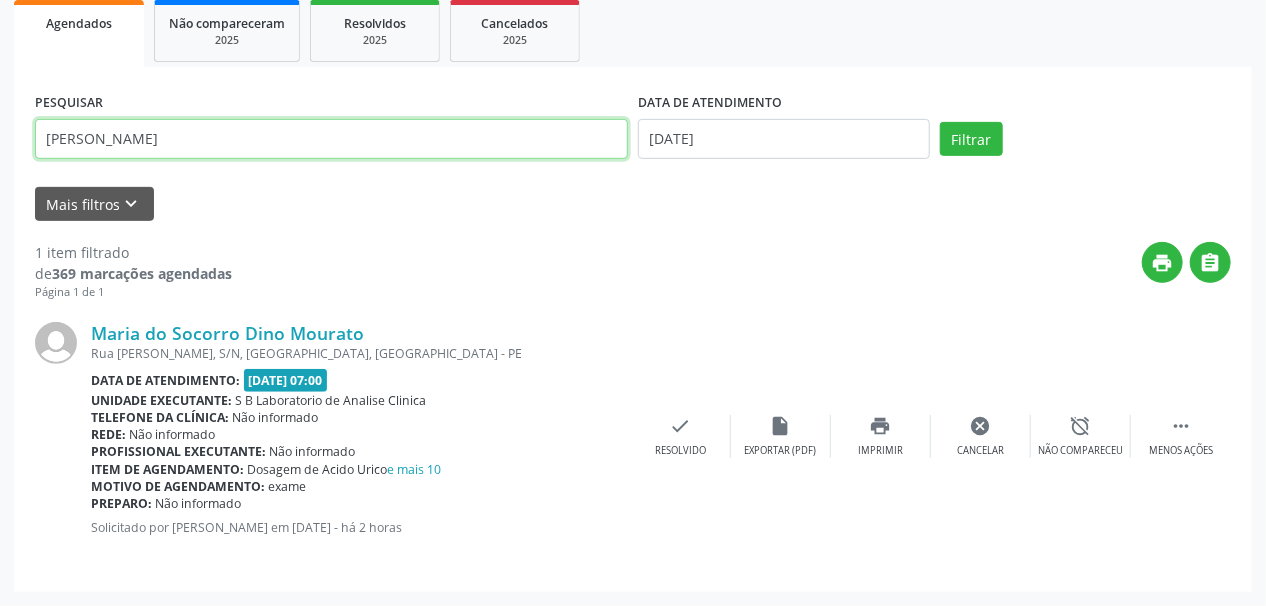 drag, startPoint x: 83, startPoint y: 171, endPoint x: 0, endPoint y: 188, distance: 84.723076 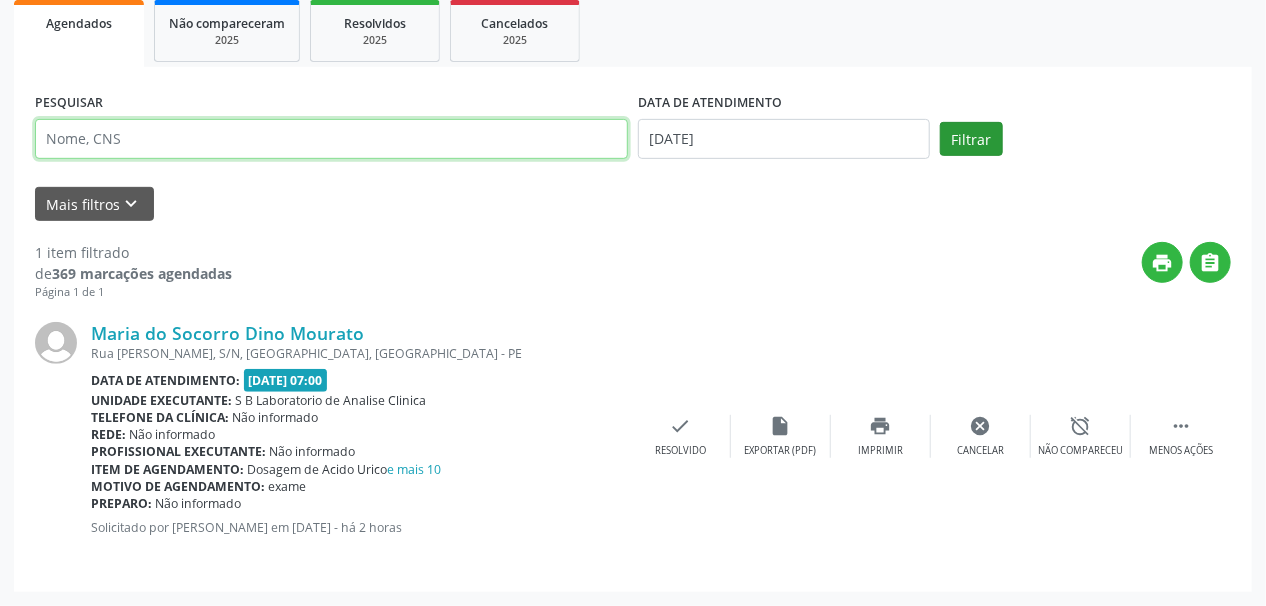 type 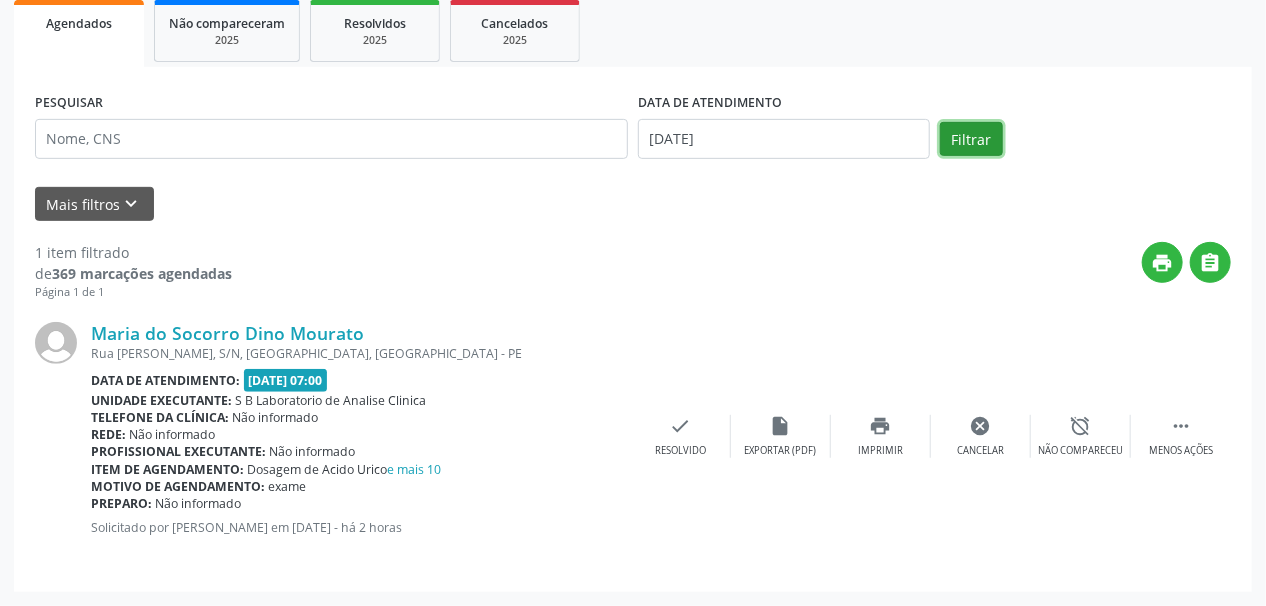 click on "Filtrar" at bounding box center [971, 139] 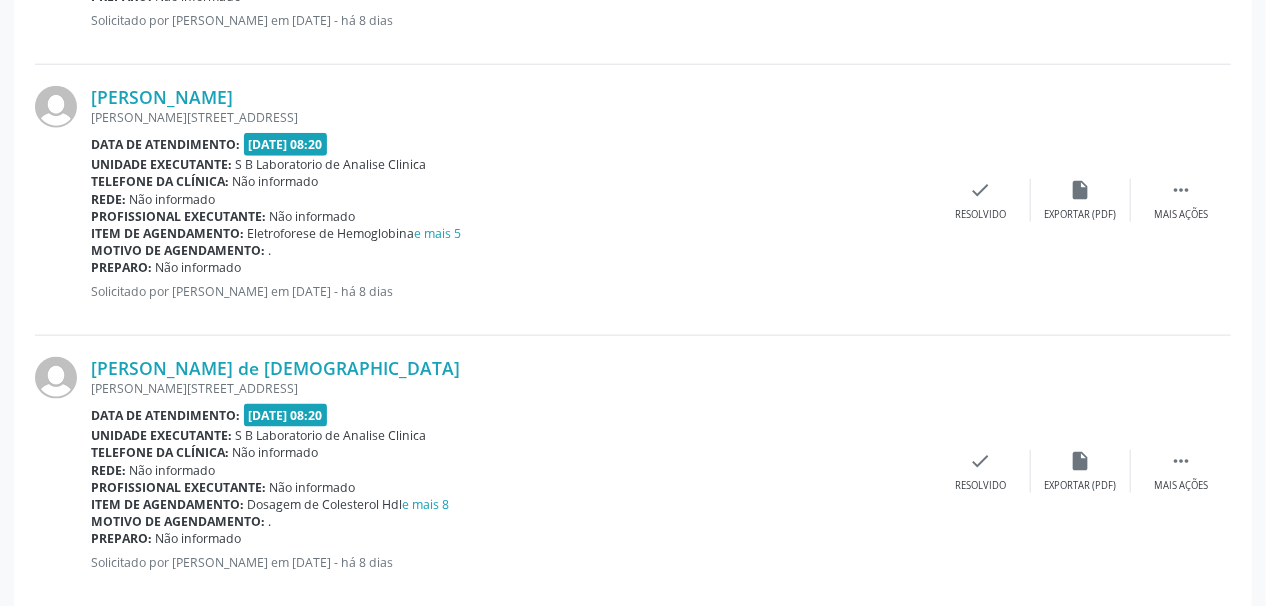 scroll, scrollTop: 4148, scrollLeft: 0, axis: vertical 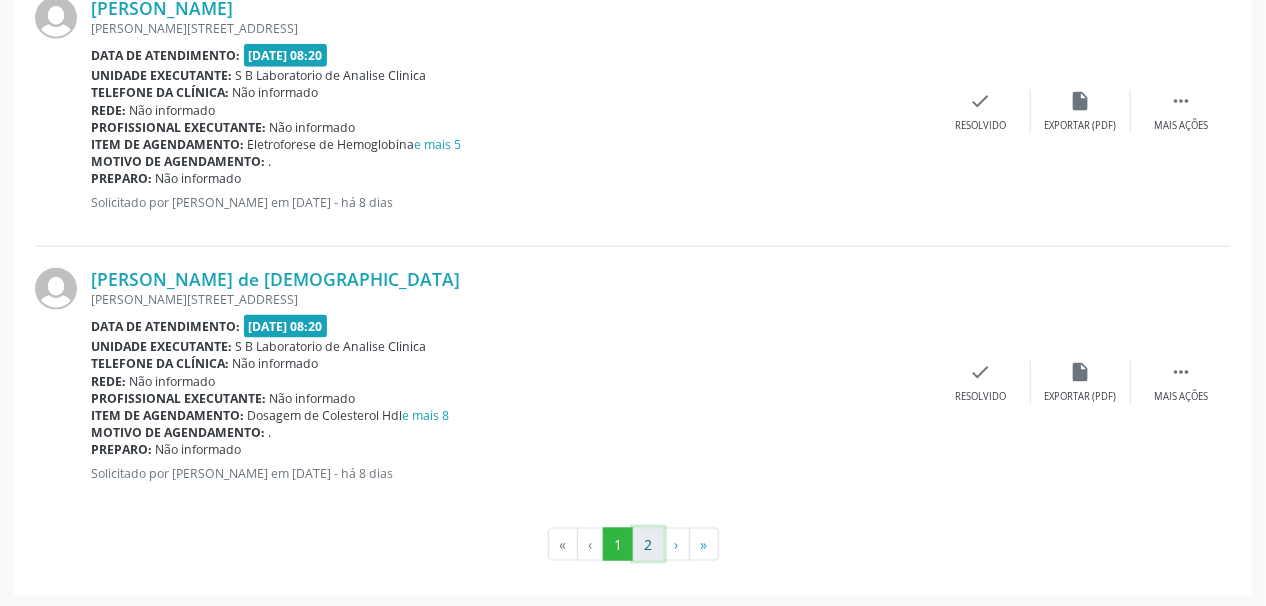 click on "2" at bounding box center [648, 545] 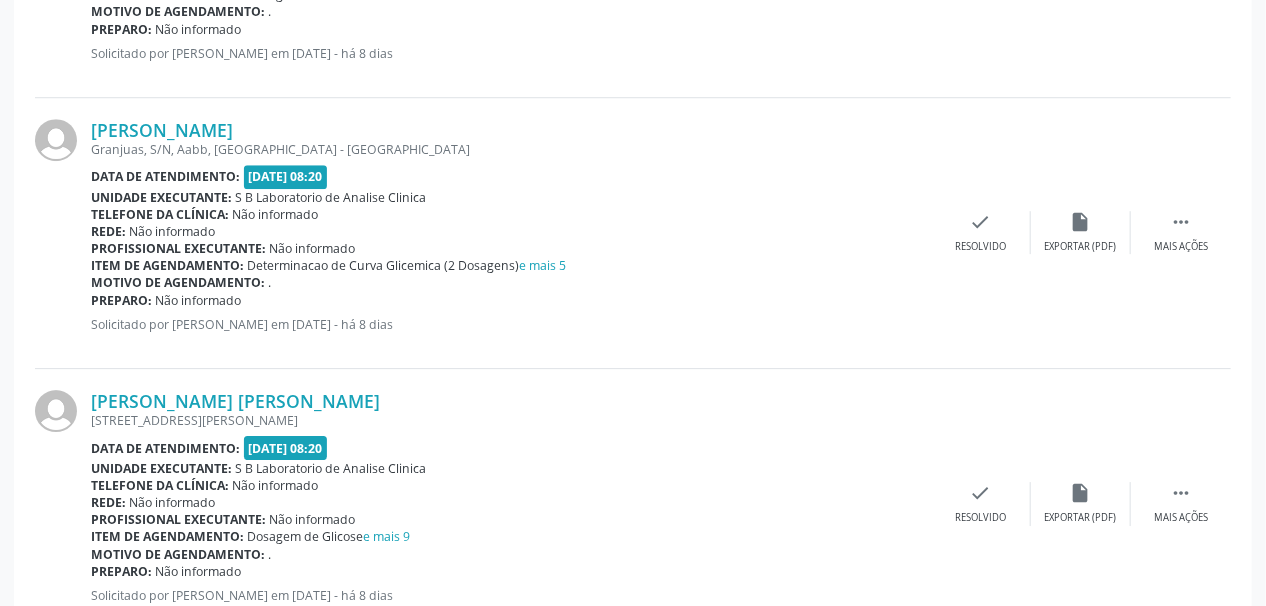 scroll, scrollTop: 2523, scrollLeft: 0, axis: vertical 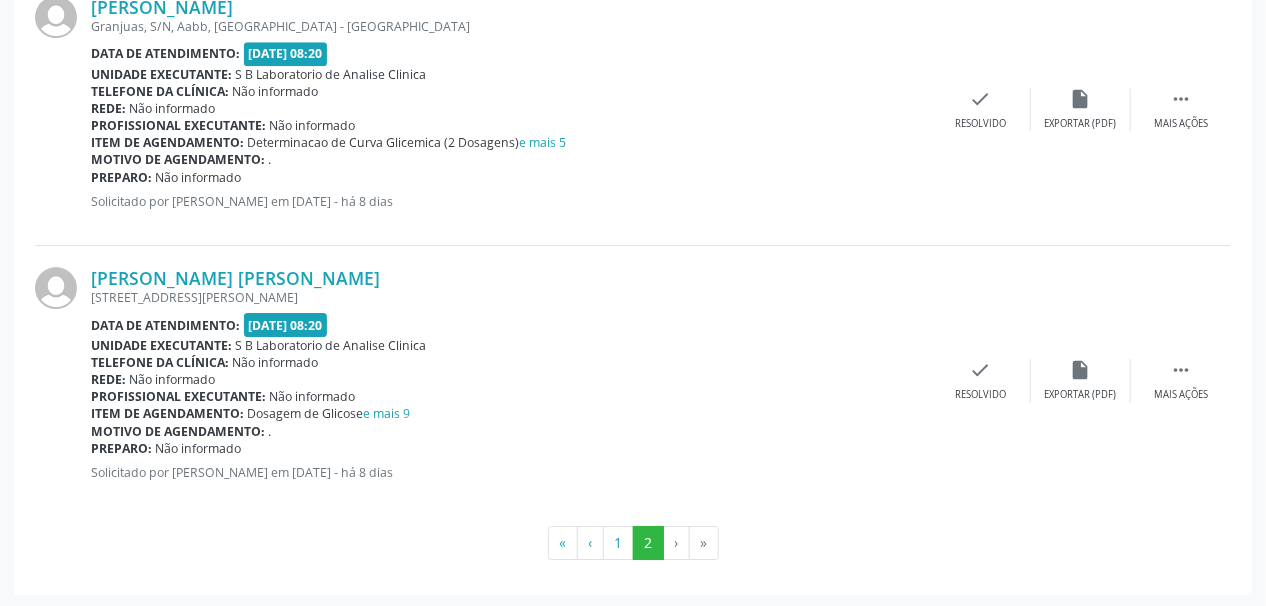 click on "›" at bounding box center [677, 543] 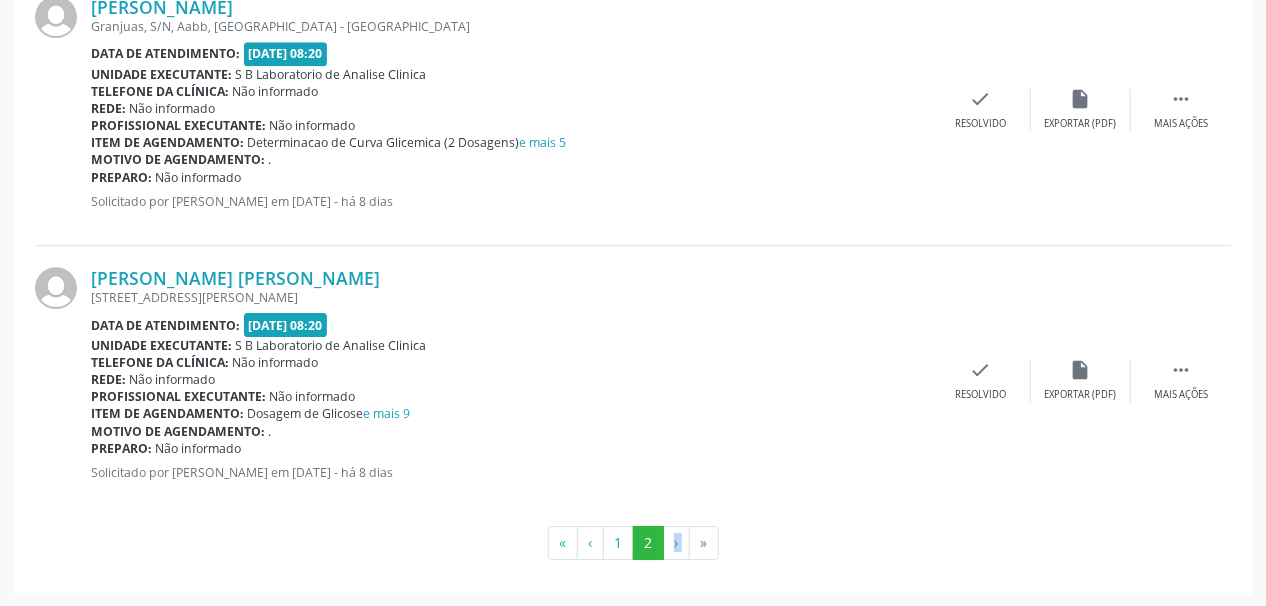 click on "›" at bounding box center [677, 543] 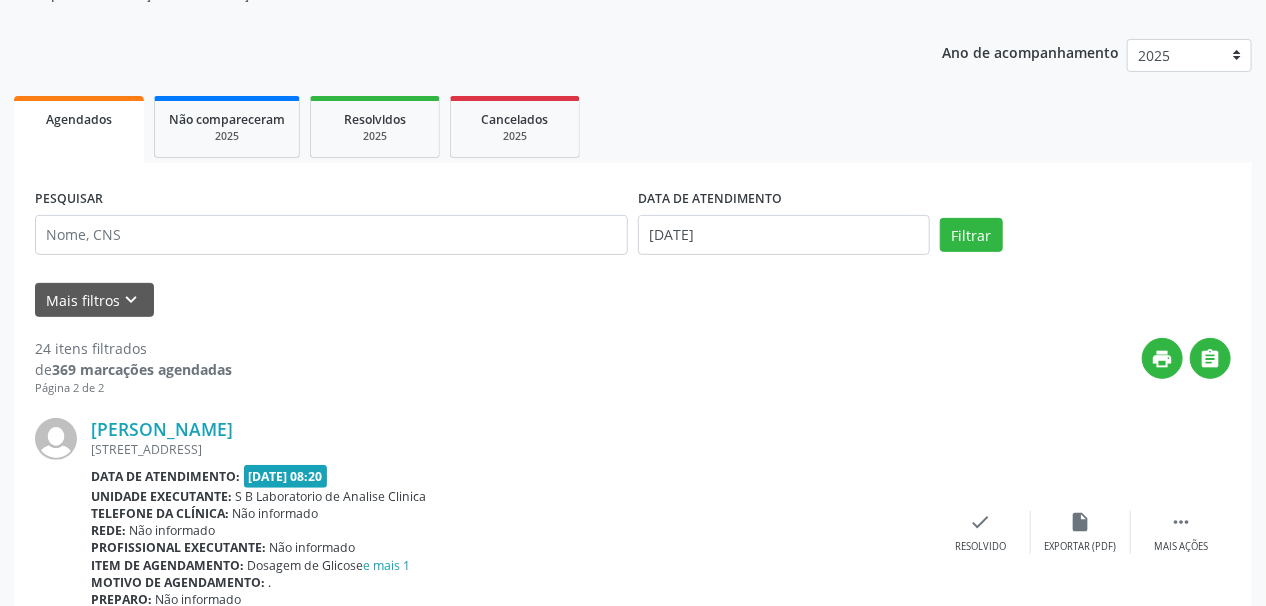 scroll, scrollTop: 0, scrollLeft: 0, axis: both 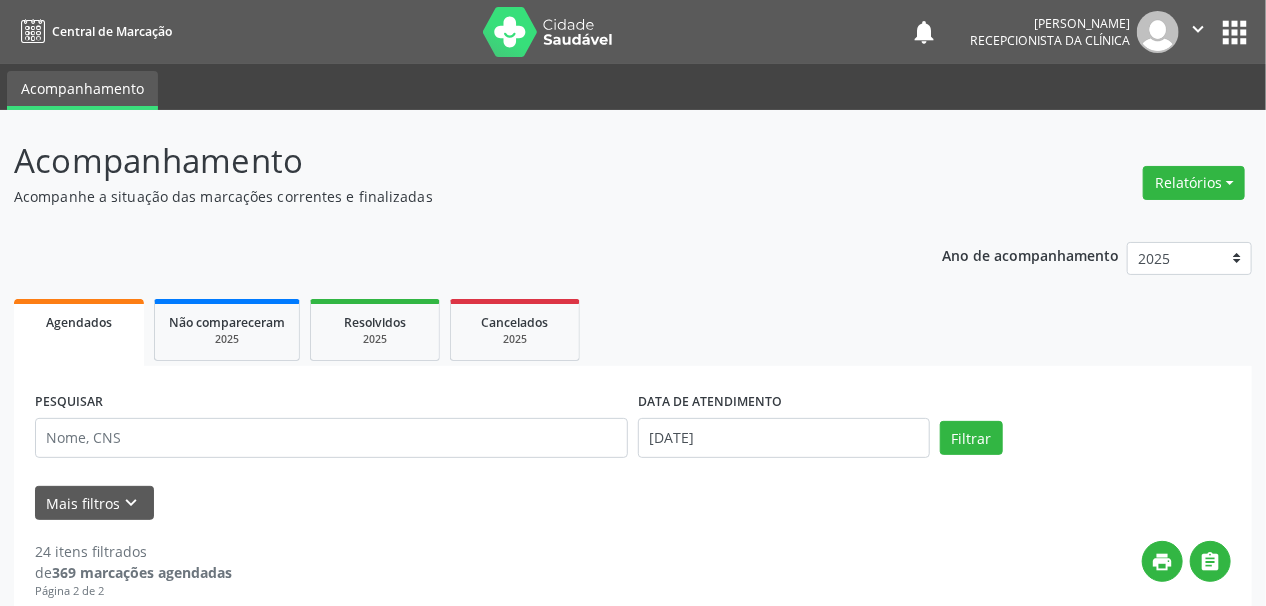 click at bounding box center (548, 32) 